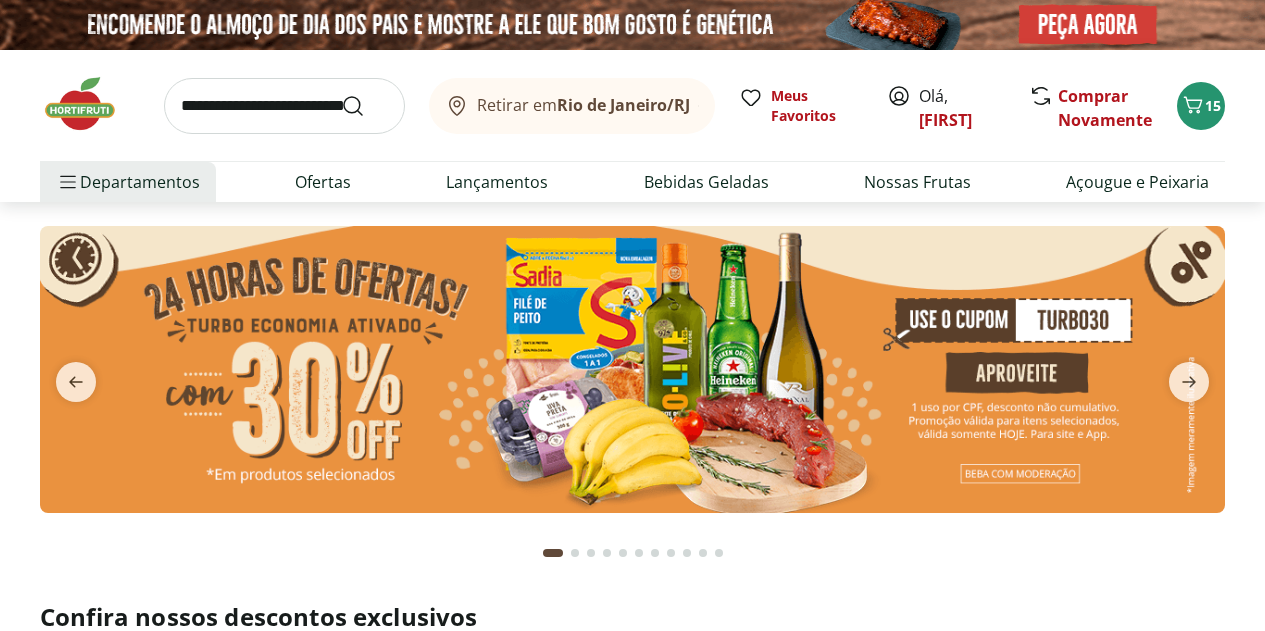 scroll, scrollTop: 0, scrollLeft: 0, axis: both 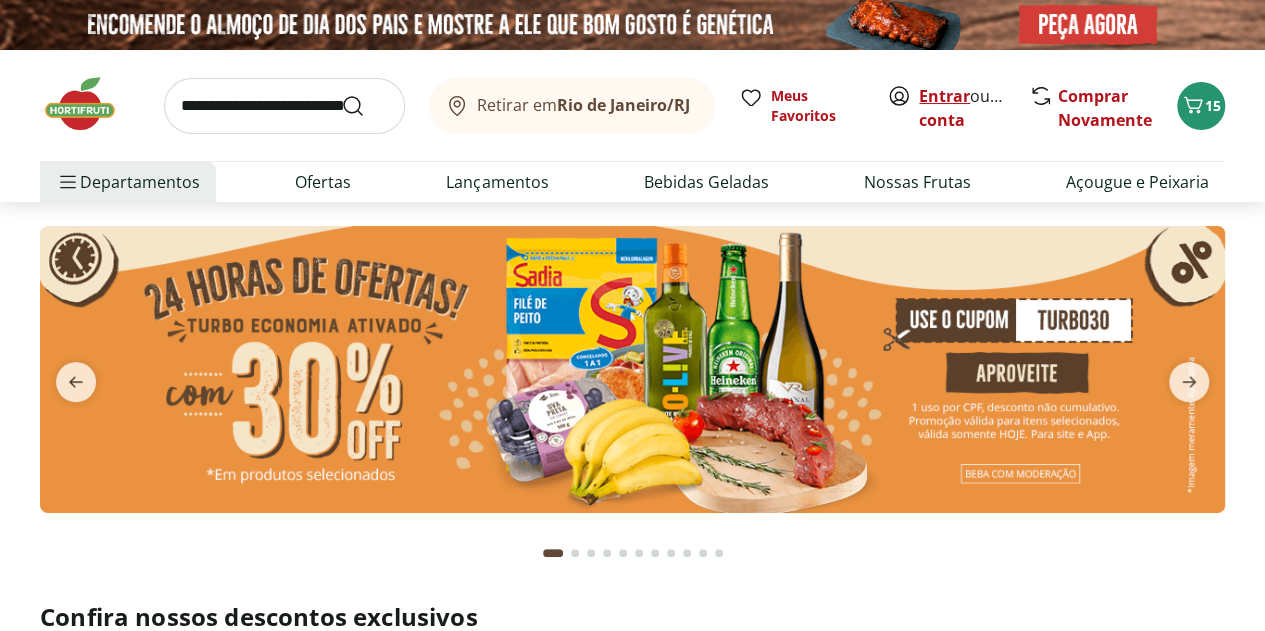 click on "Entrar" at bounding box center (944, 96) 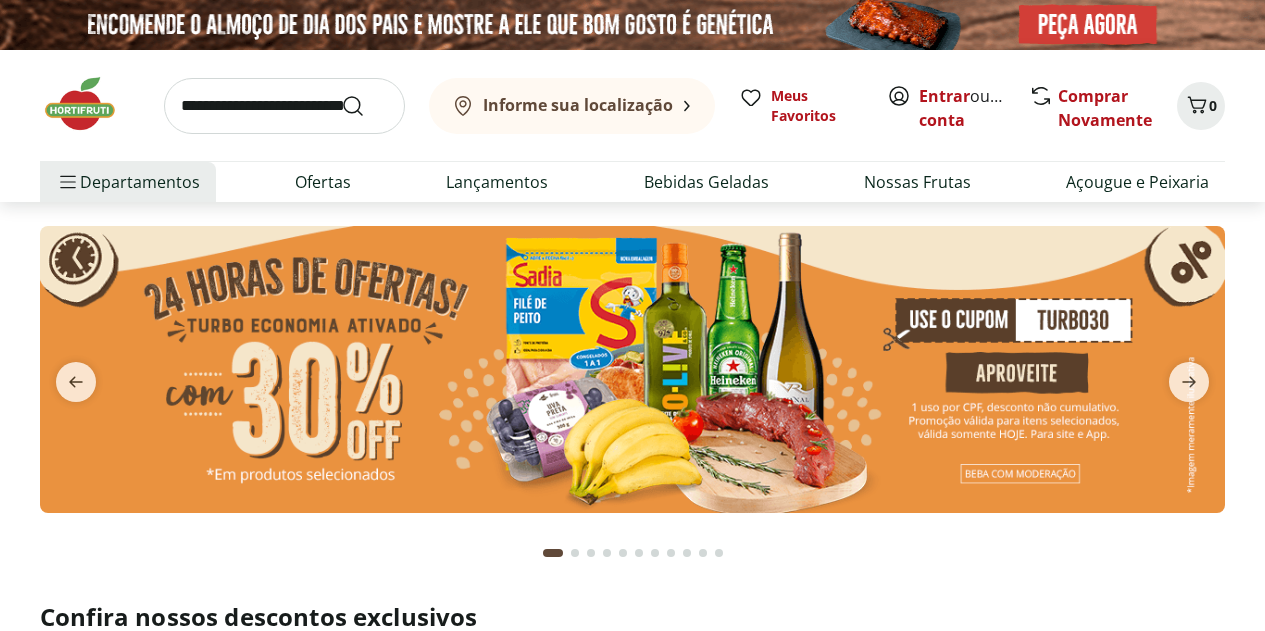 scroll, scrollTop: 0, scrollLeft: 0, axis: both 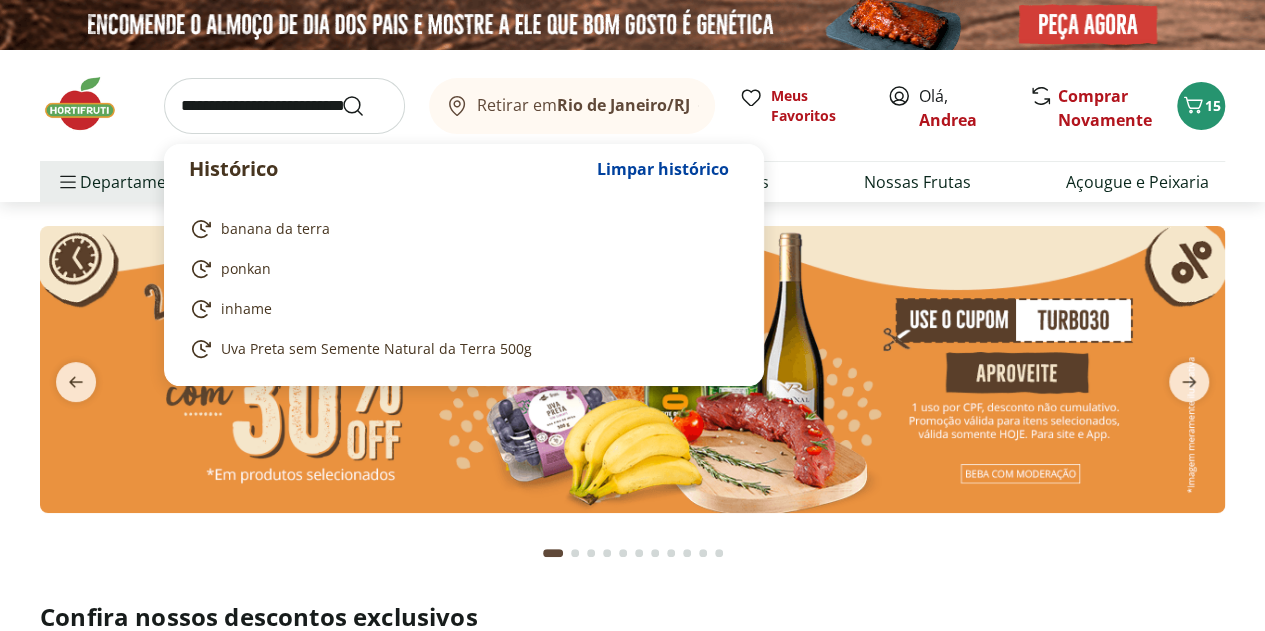 click at bounding box center [284, 106] 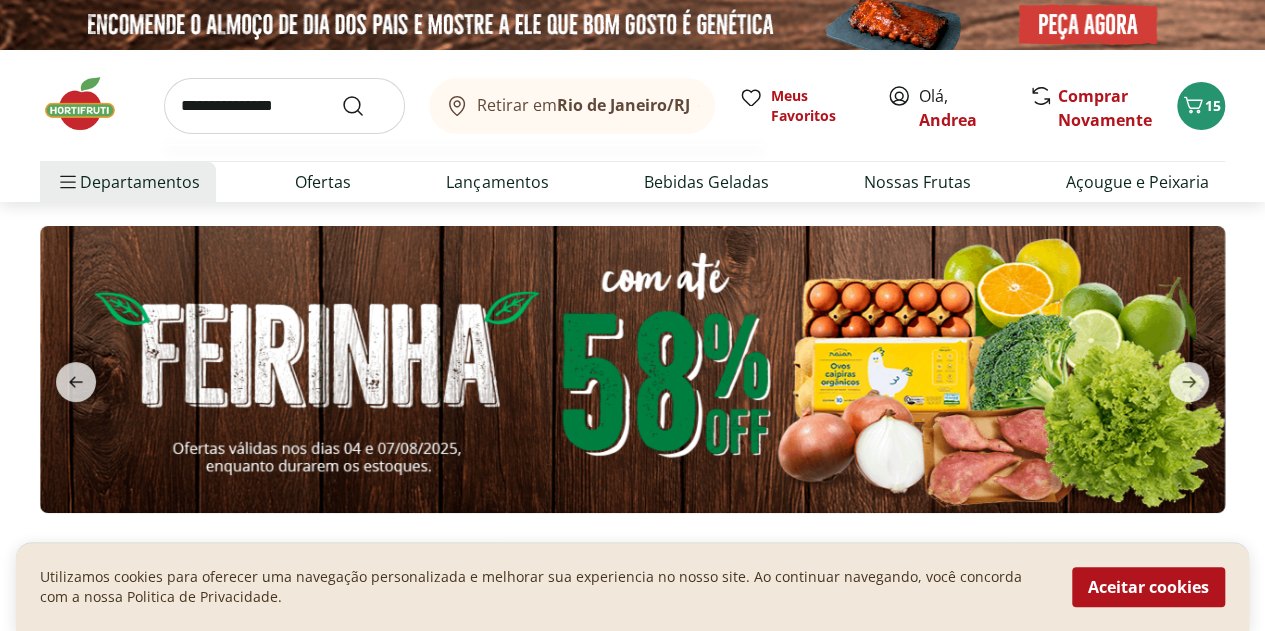 type on "**********" 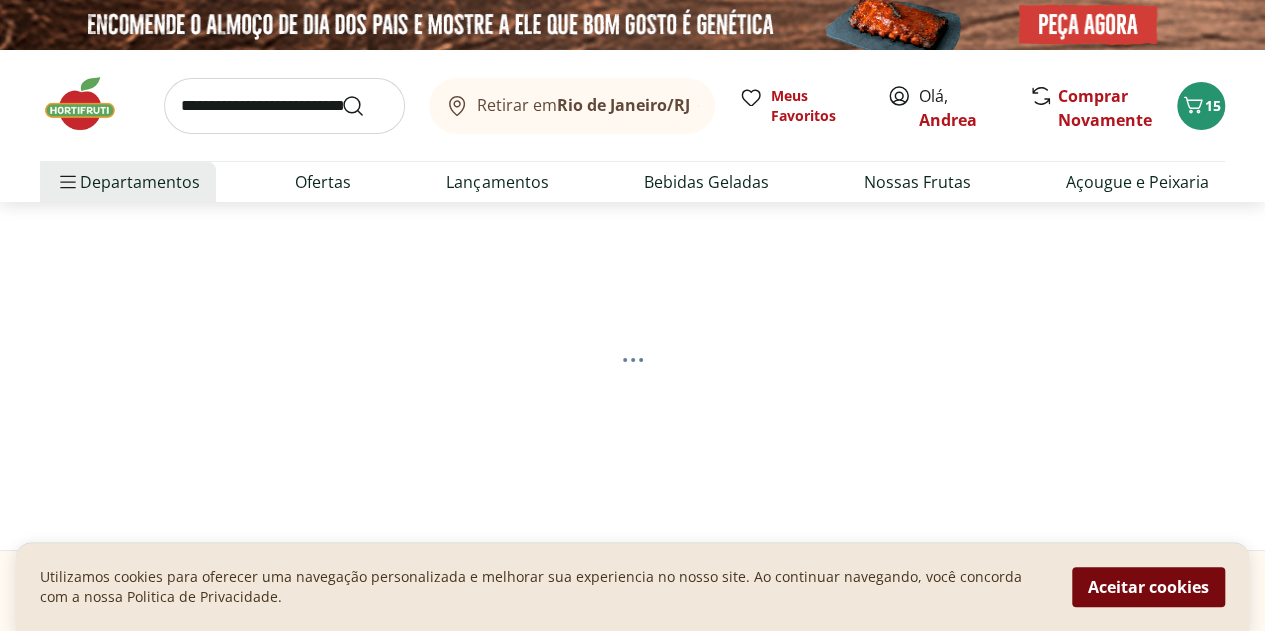 select on "**********" 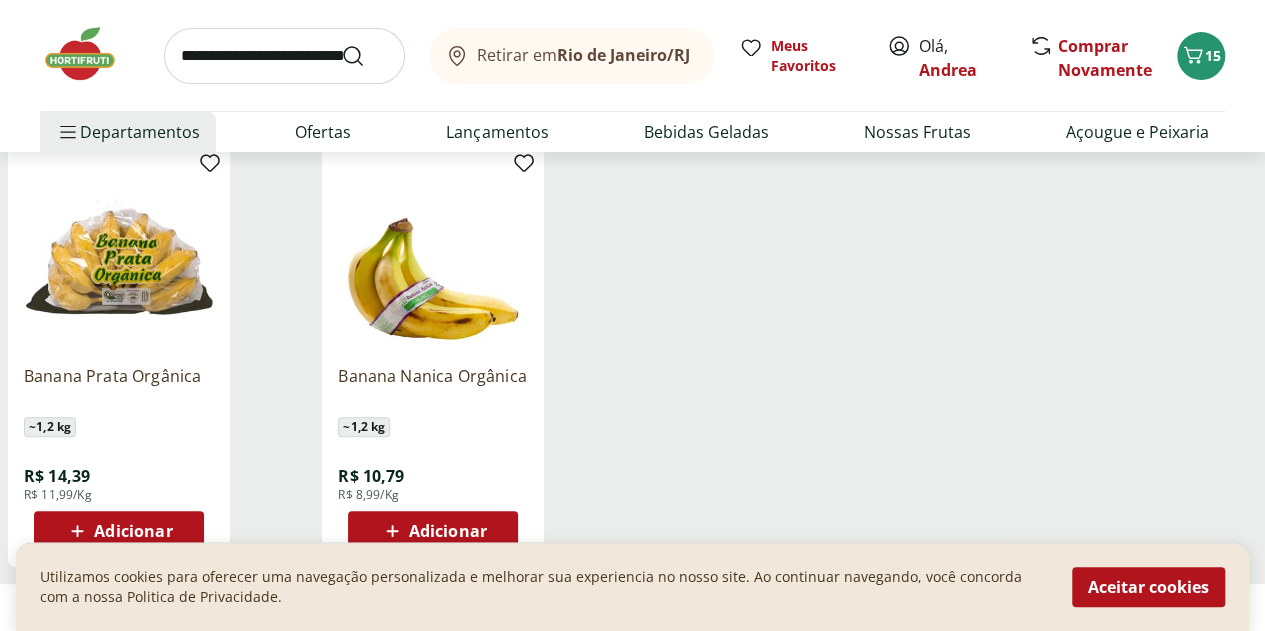 scroll, scrollTop: 300, scrollLeft: 0, axis: vertical 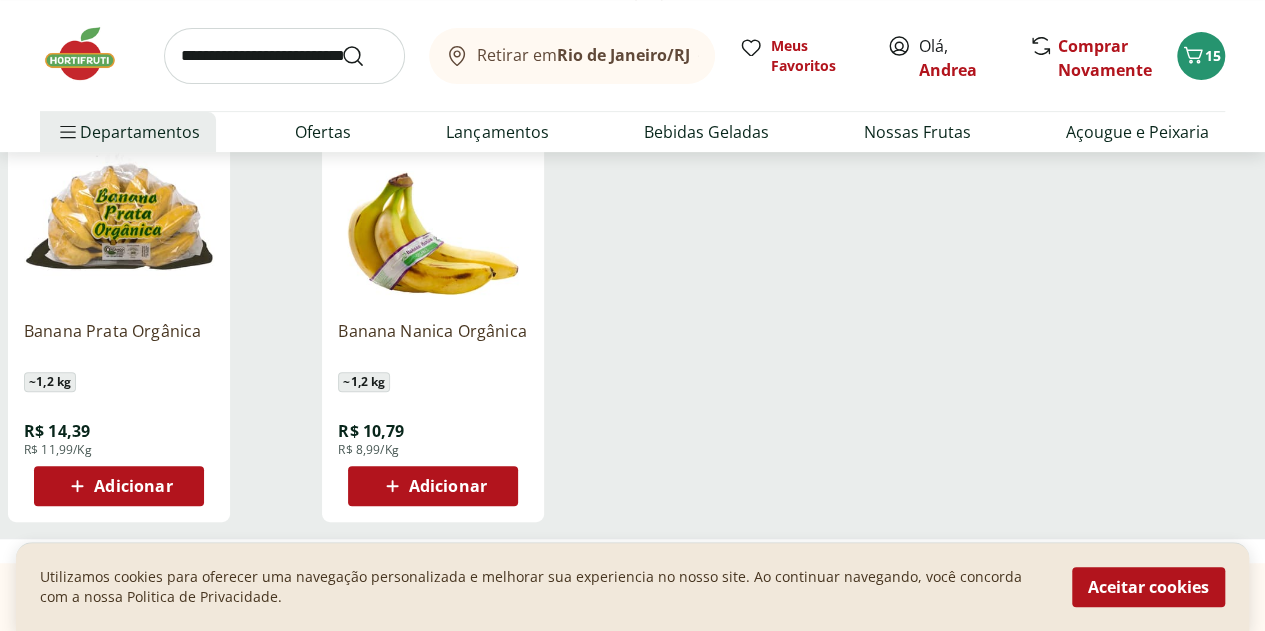 click on "Adicionar" at bounding box center (133, 486) 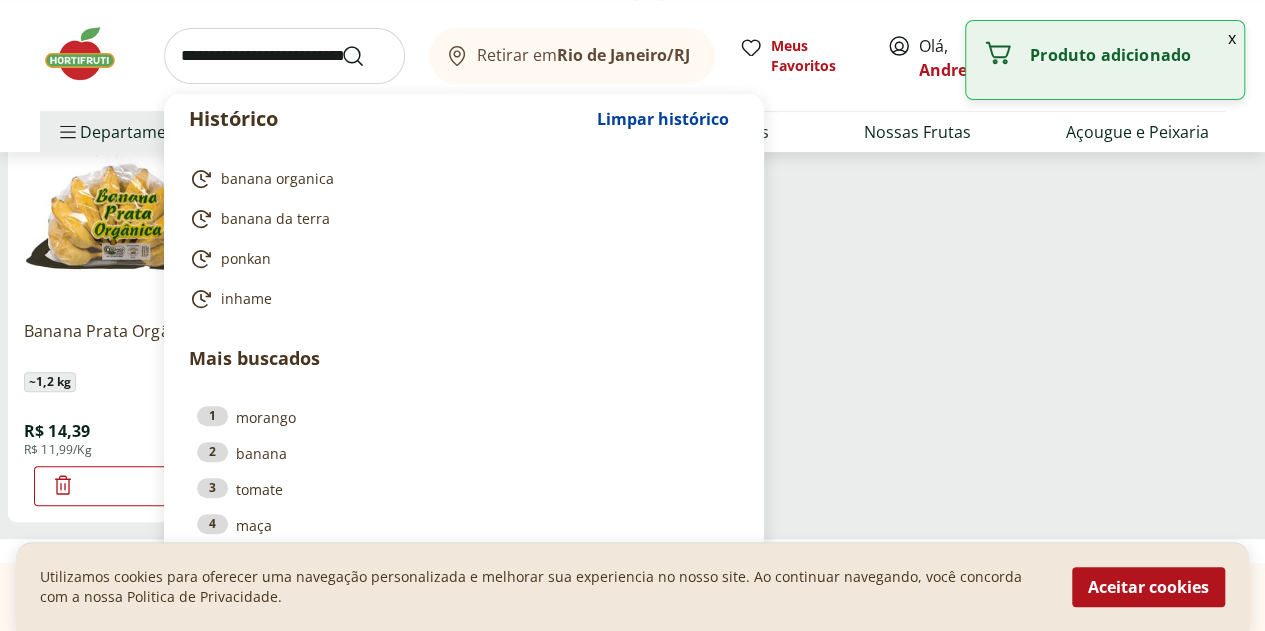 click at bounding box center (284, 56) 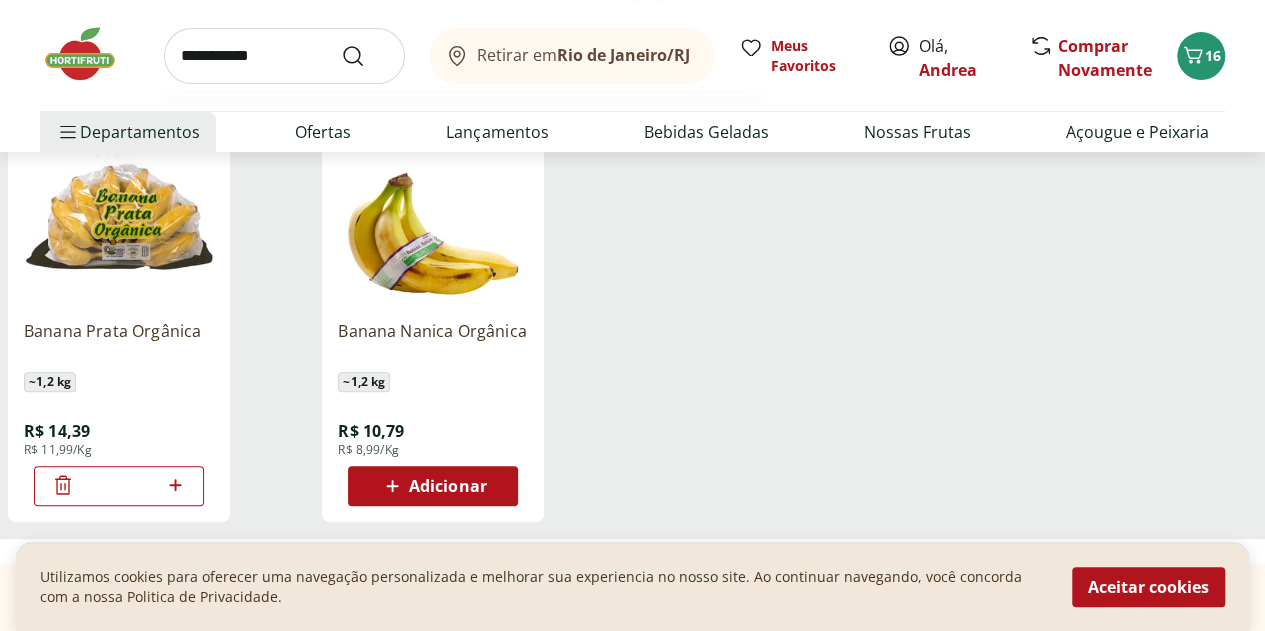 type on "**********" 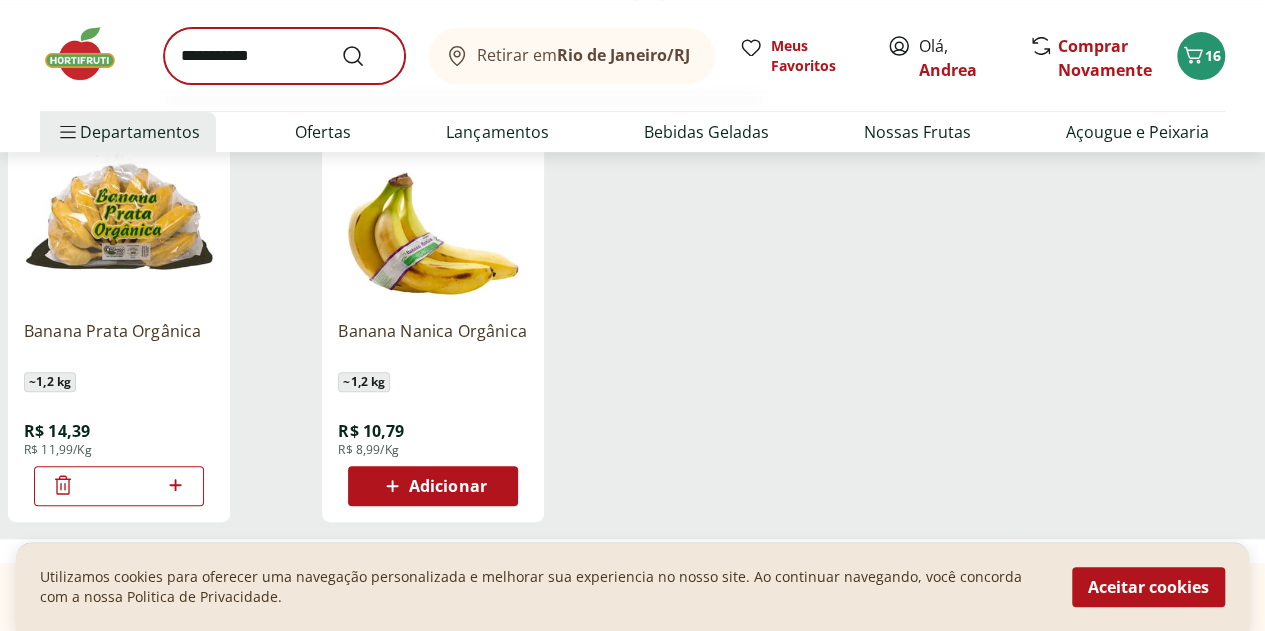 scroll, scrollTop: 0, scrollLeft: 0, axis: both 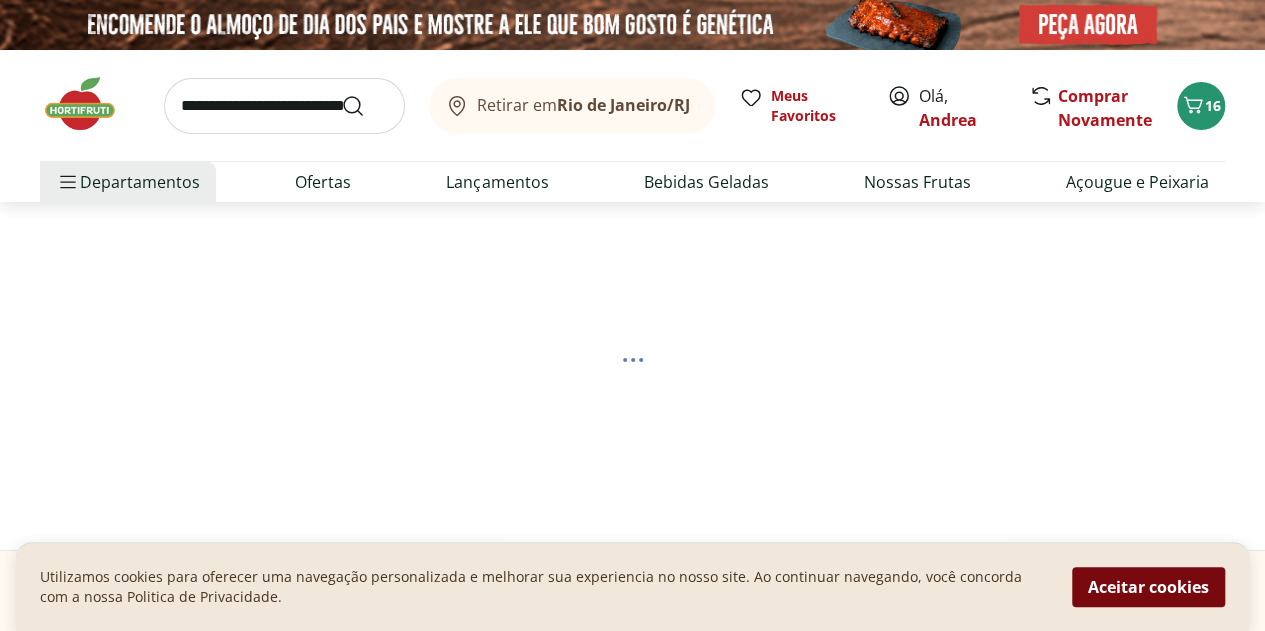 select on "**********" 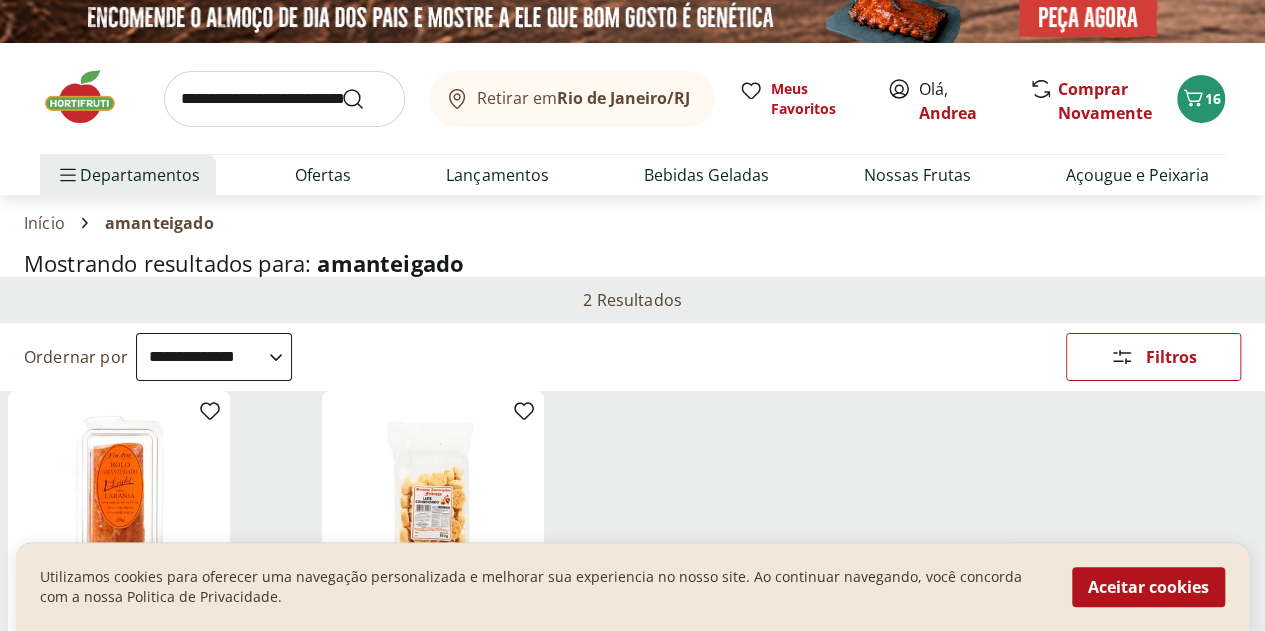 scroll, scrollTop: 0, scrollLeft: 0, axis: both 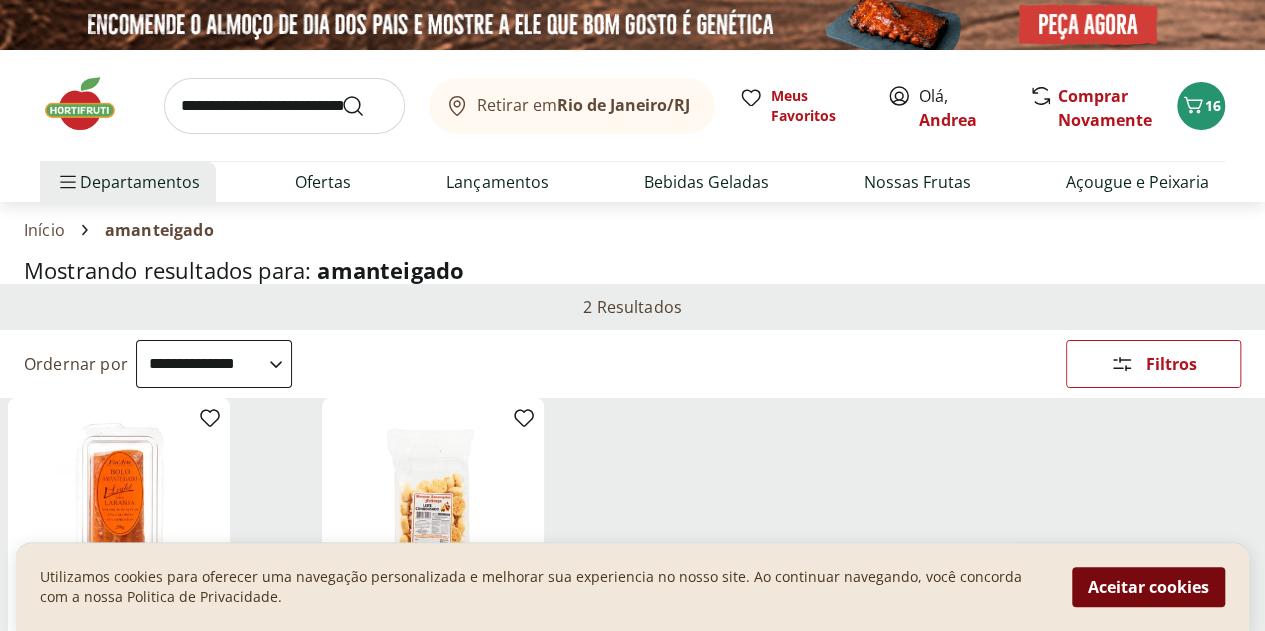 click on "Aceitar cookies" at bounding box center [1148, 587] 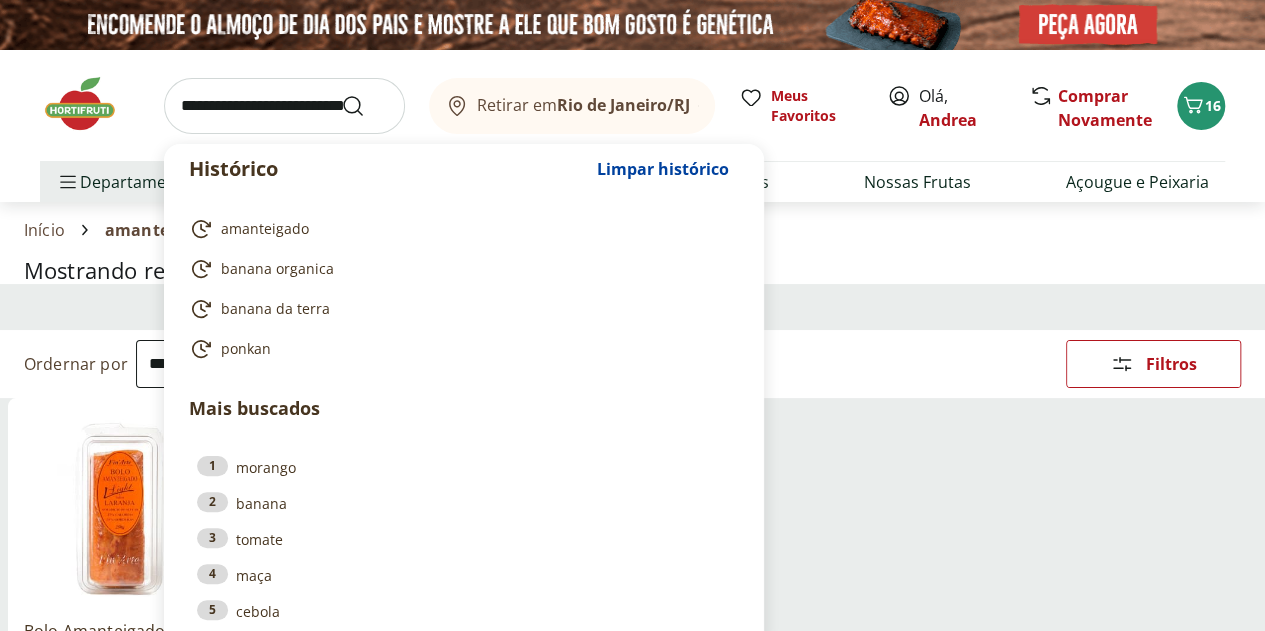 click at bounding box center [284, 106] 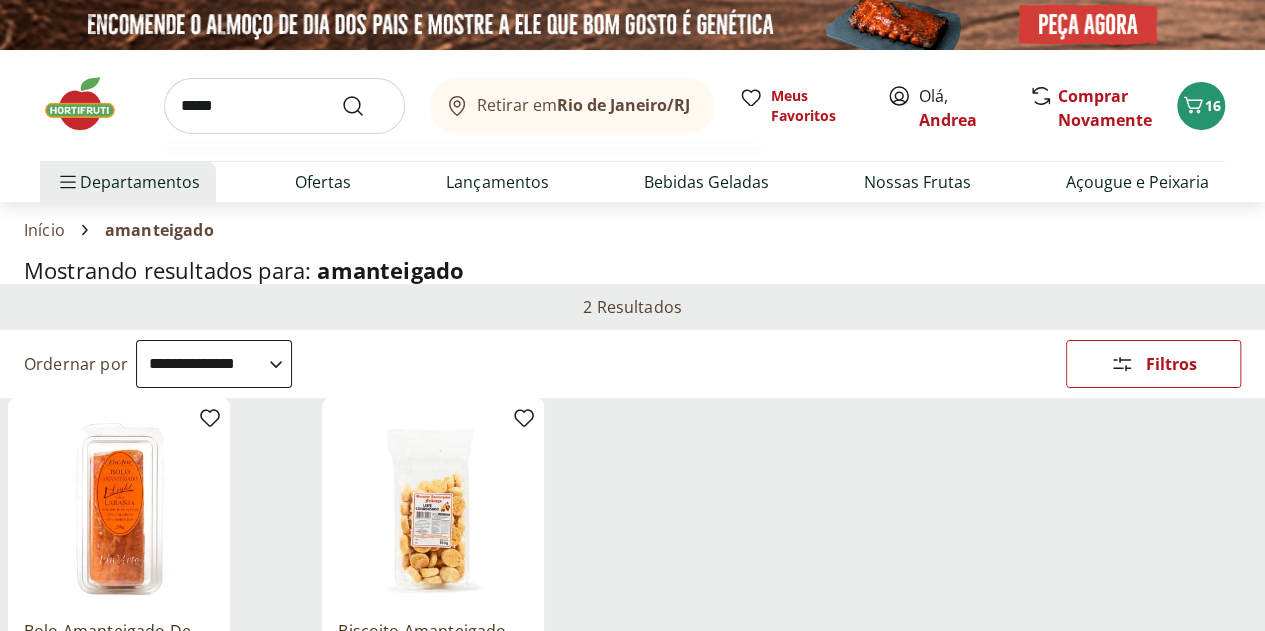 type on "*****" 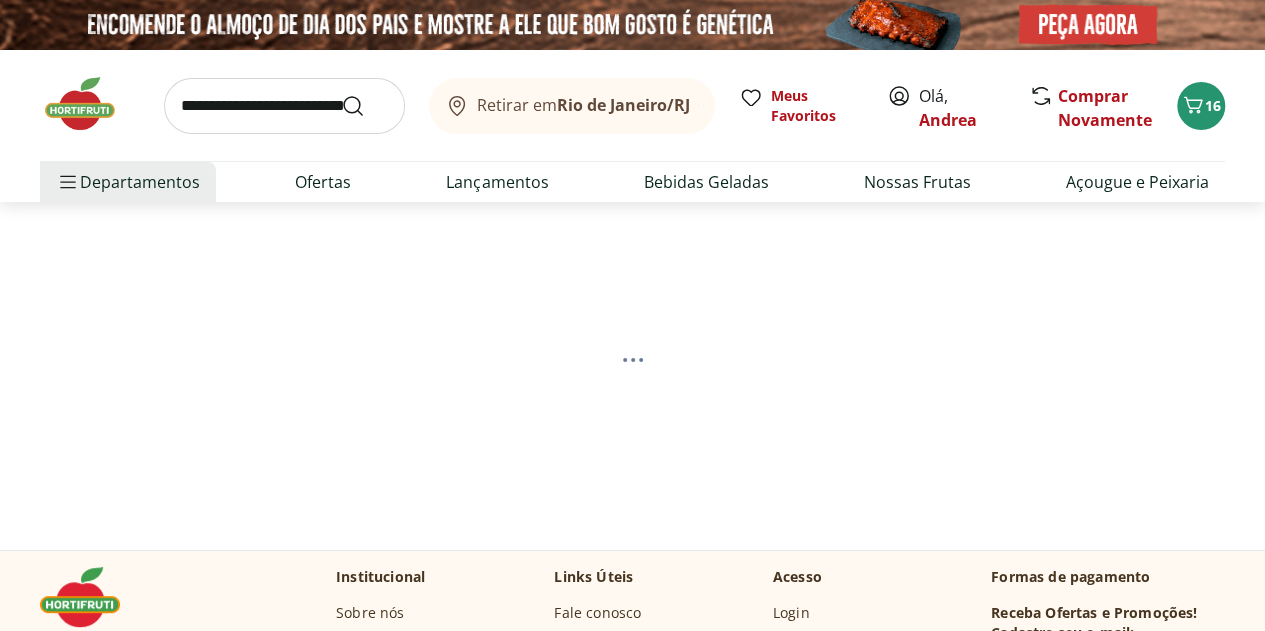 select on "**********" 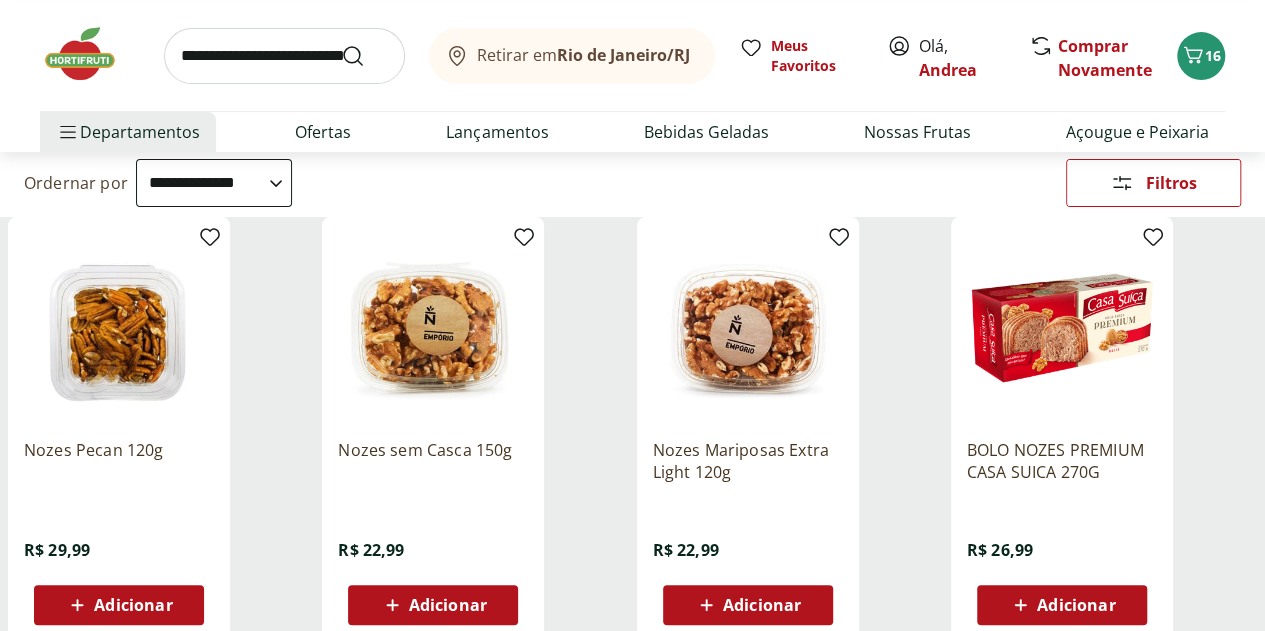 scroll, scrollTop: 200, scrollLeft: 0, axis: vertical 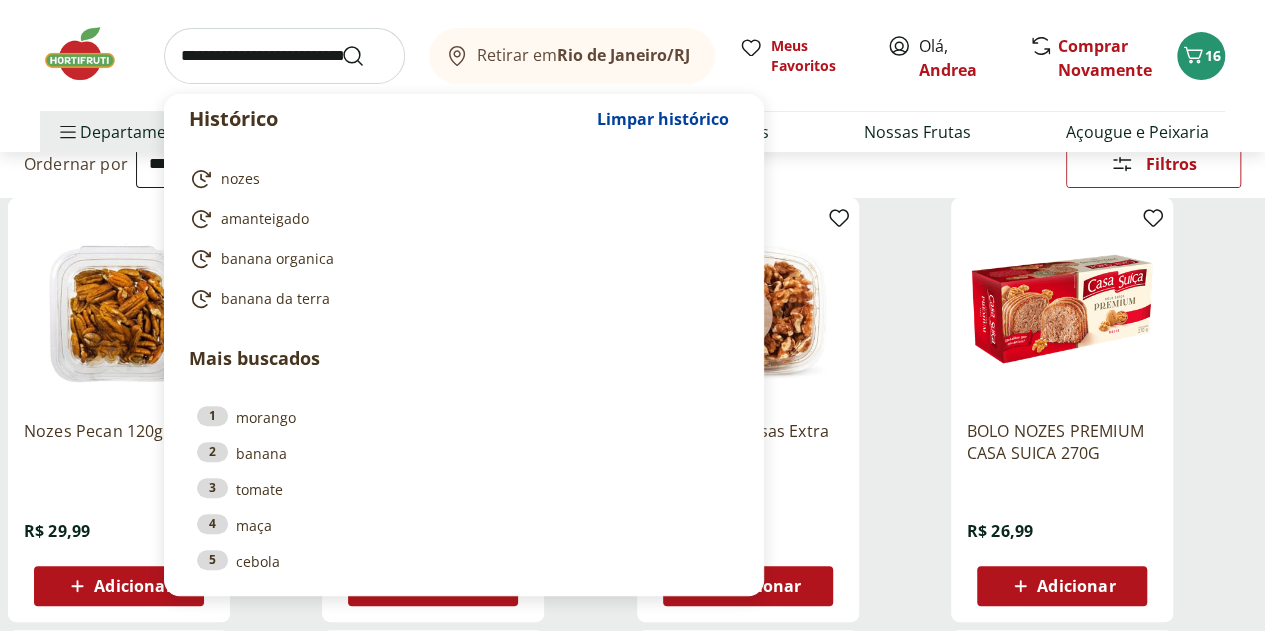 click at bounding box center [284, 56] 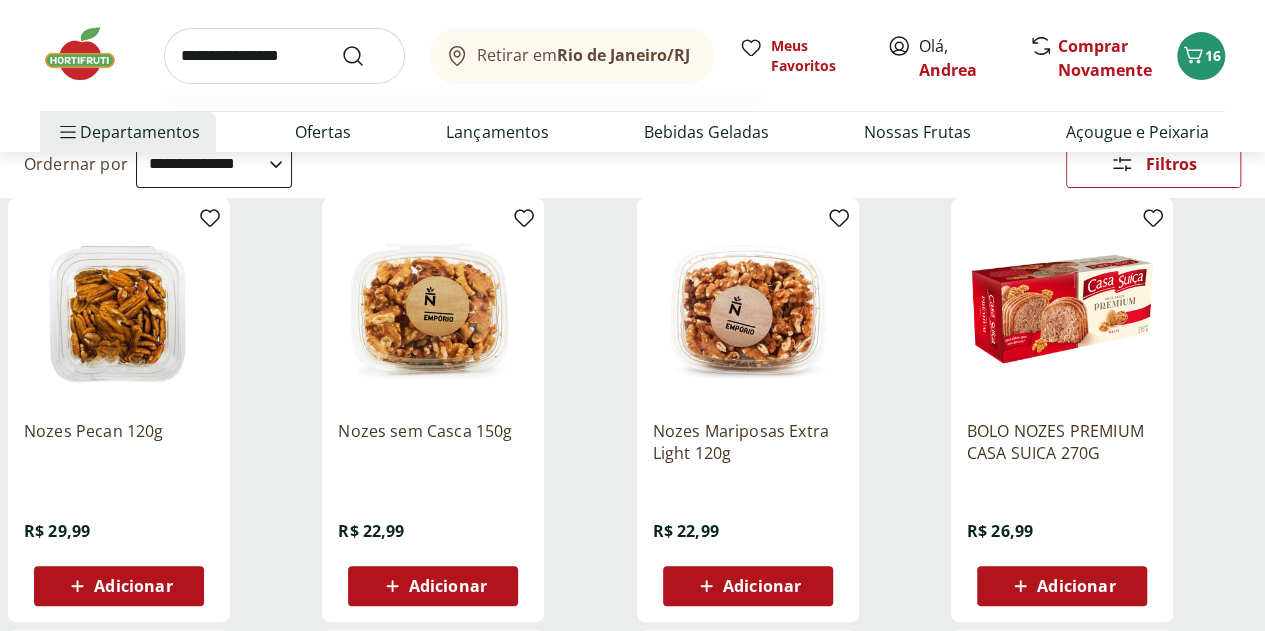 type on "**********" 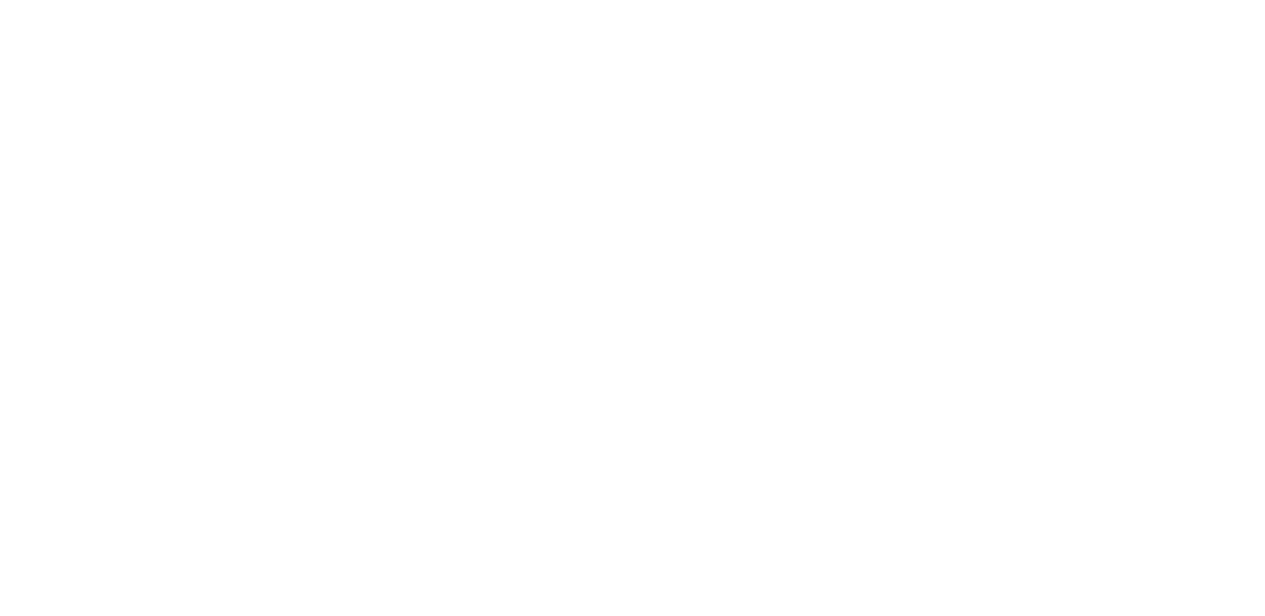 scroll, scrollTop: 0, scrollLeft: 0, axis: both 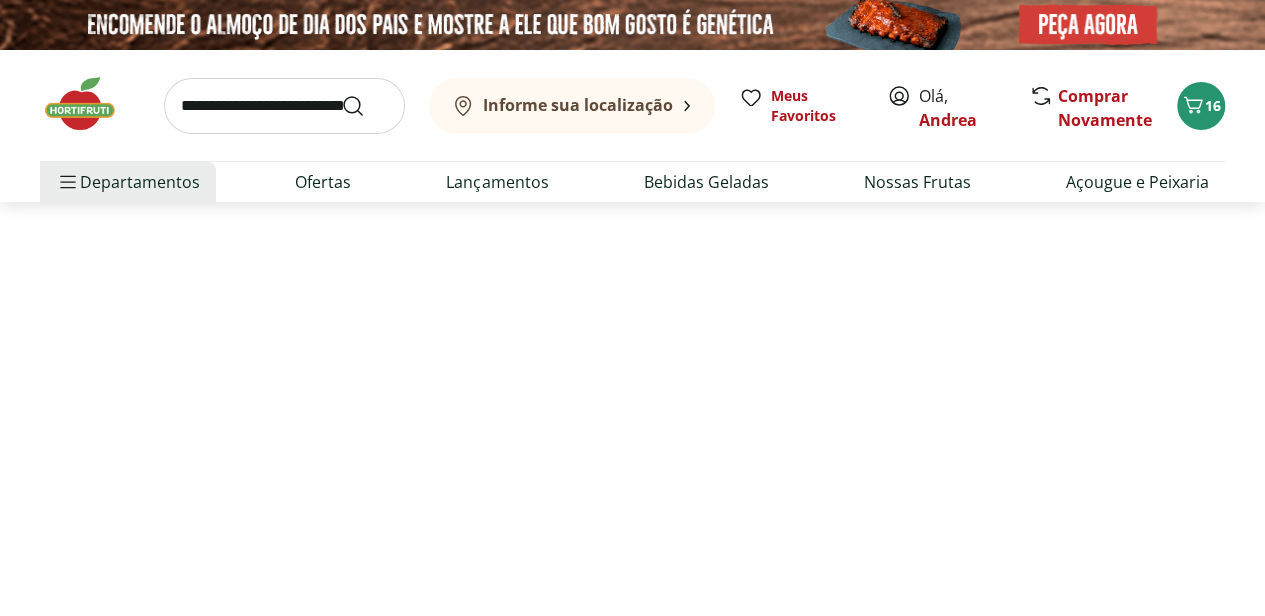 select on "**********" 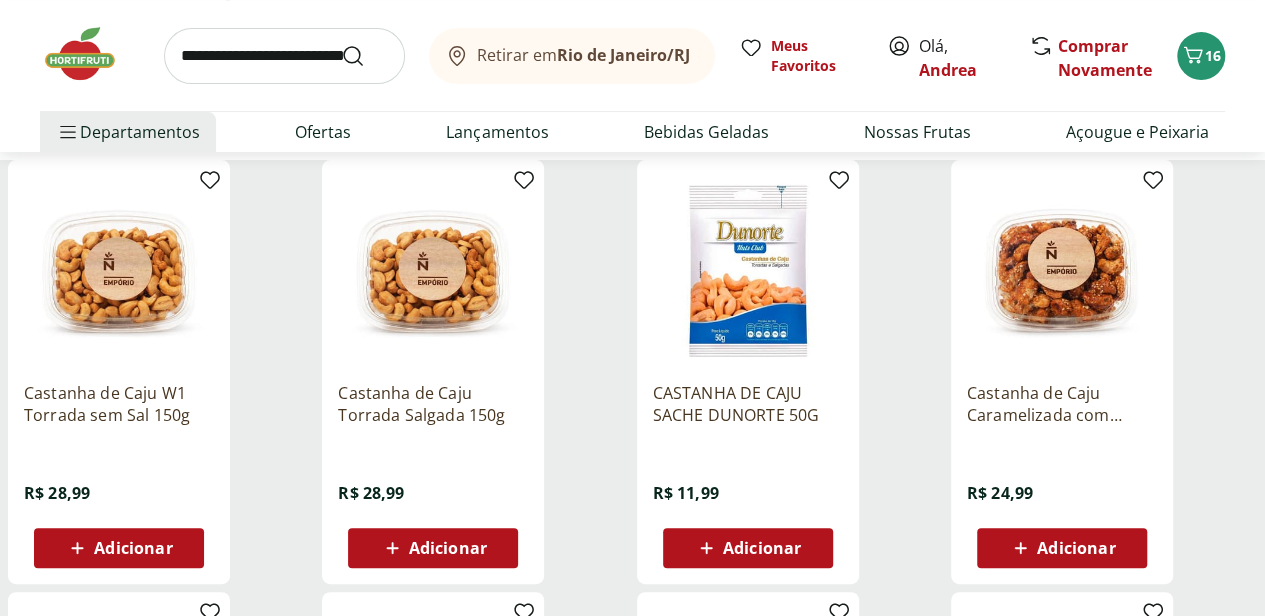 scroll, scrollTop: 300, scrollLeft: 0, axis: vertical 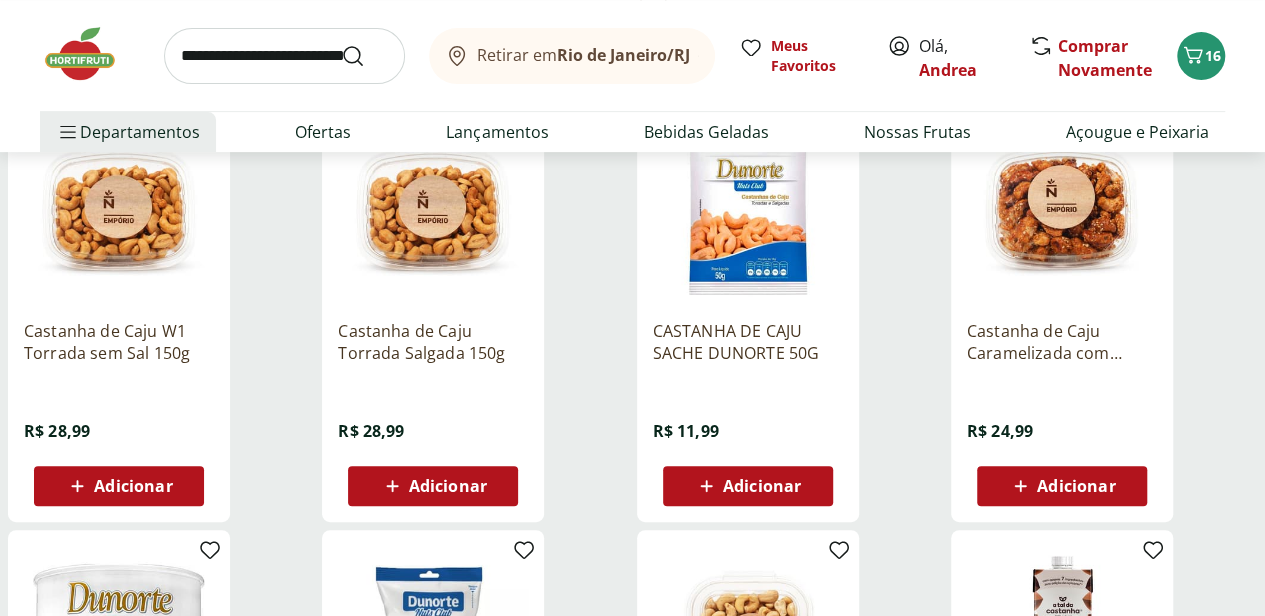click on "Adicionar" at bounding box center [448, 486] 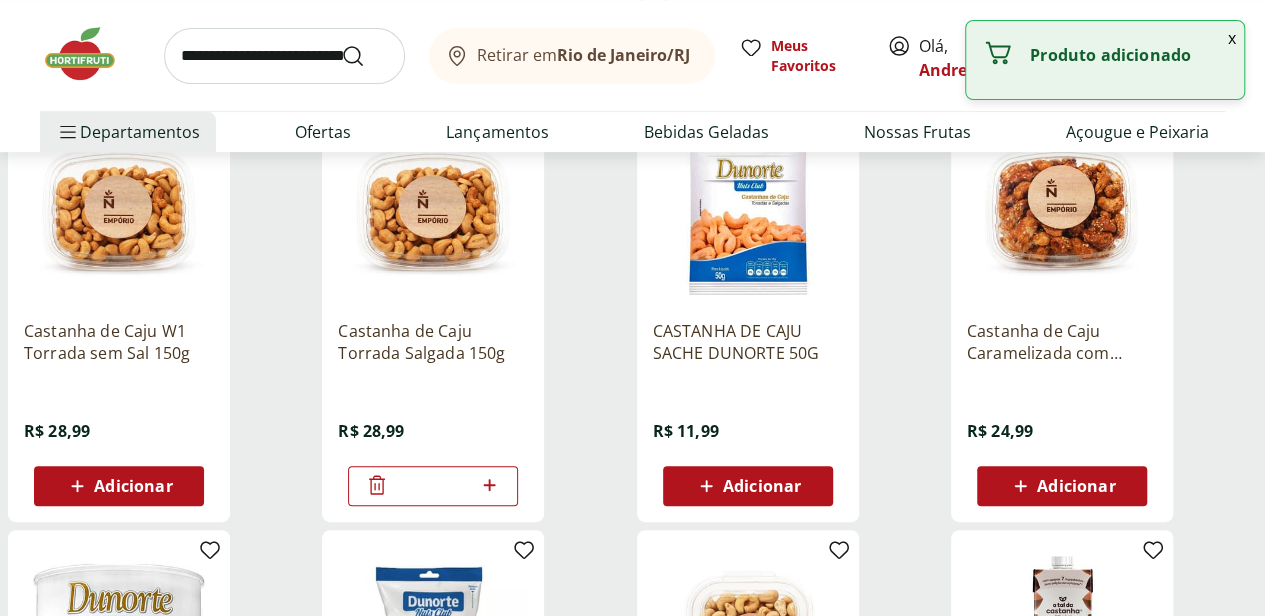 click 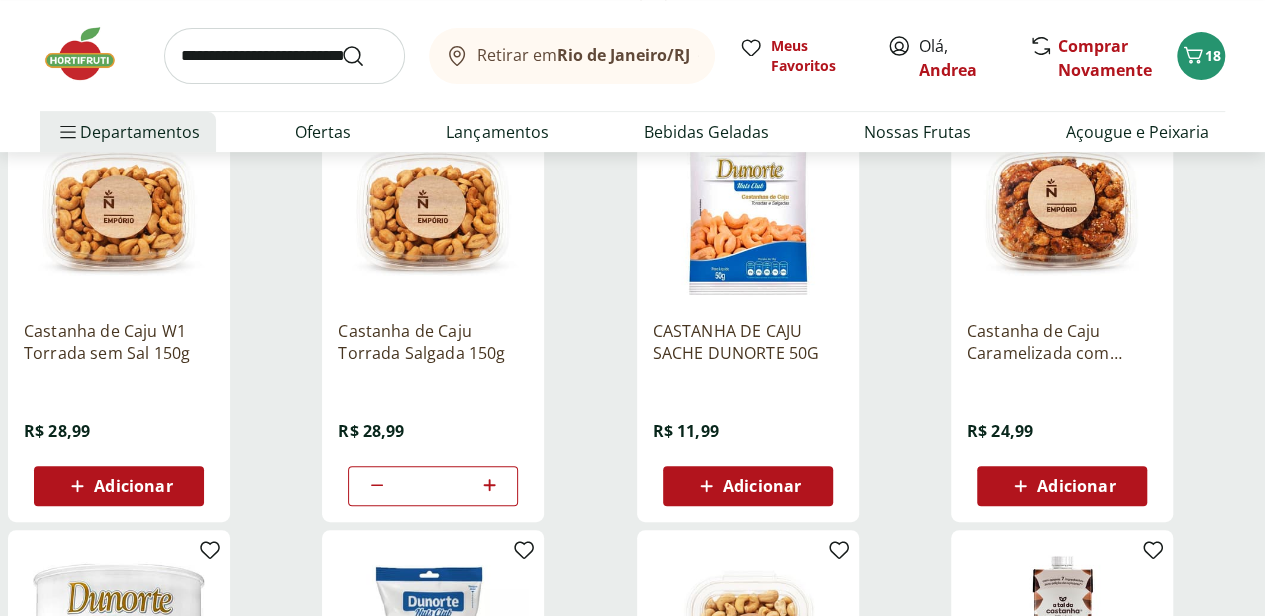 click at bounding box center [284, 56] 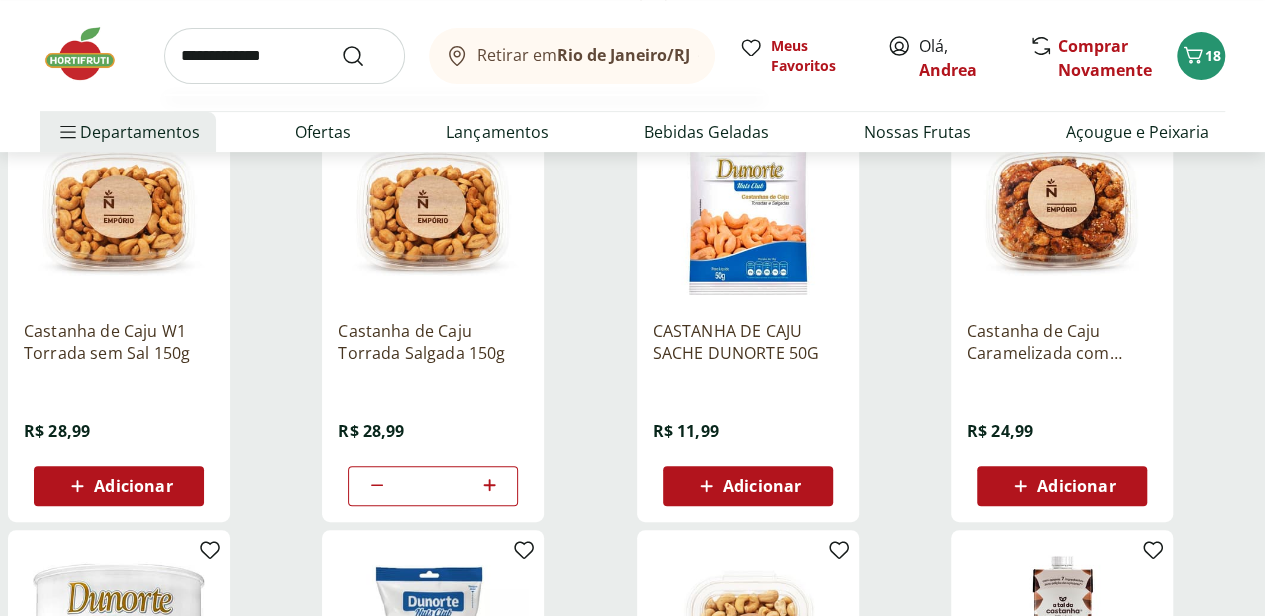 type on "**********" 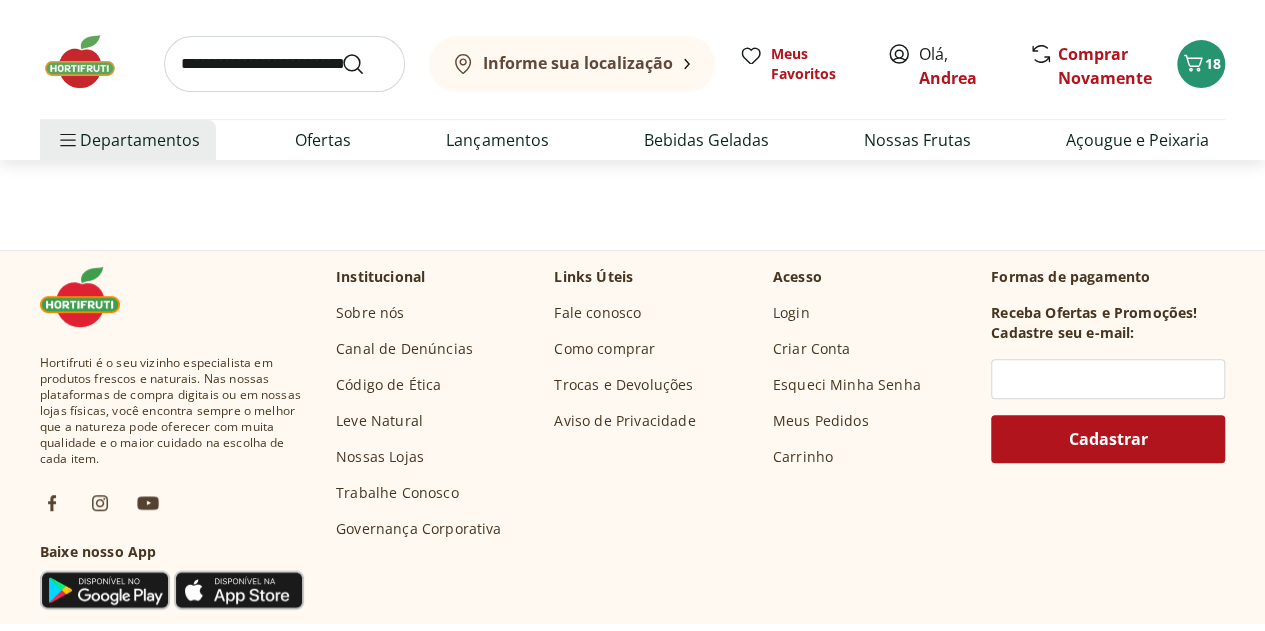 scroll, scrollTop: 0, scrollLeft: 0, axis: both 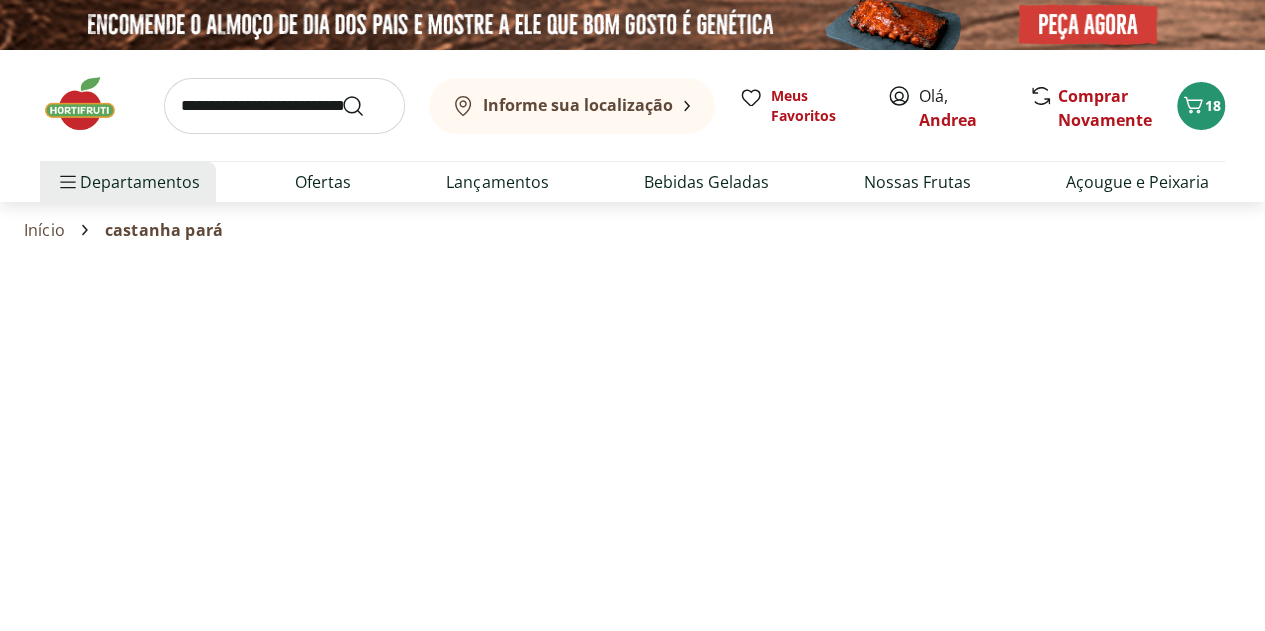 select on "**********" 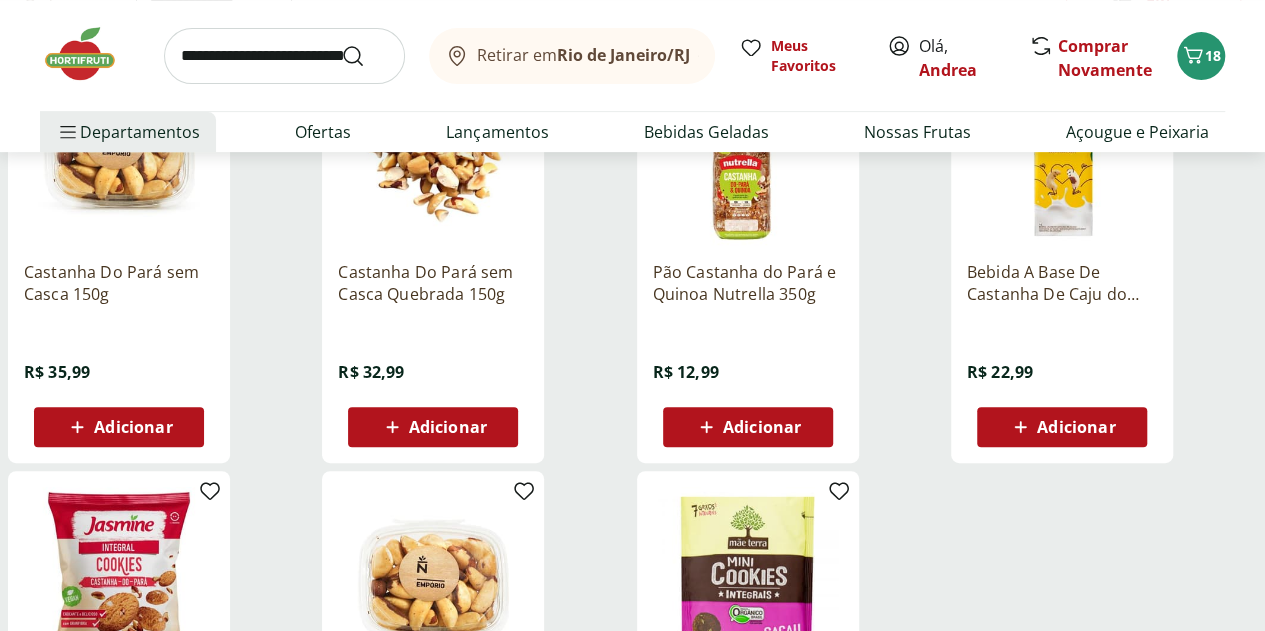scroll, scrollTop: 400, scrollLeft: 0, axis: vertical 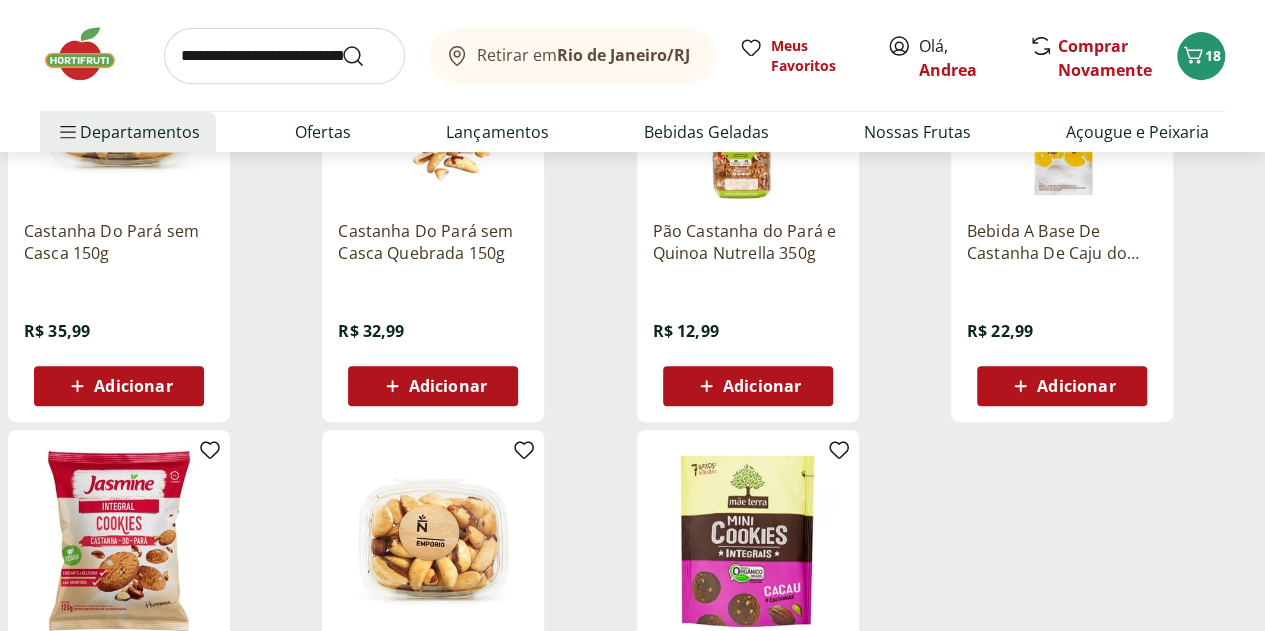 click on "Adicionar" at bounding box center [133, 386] 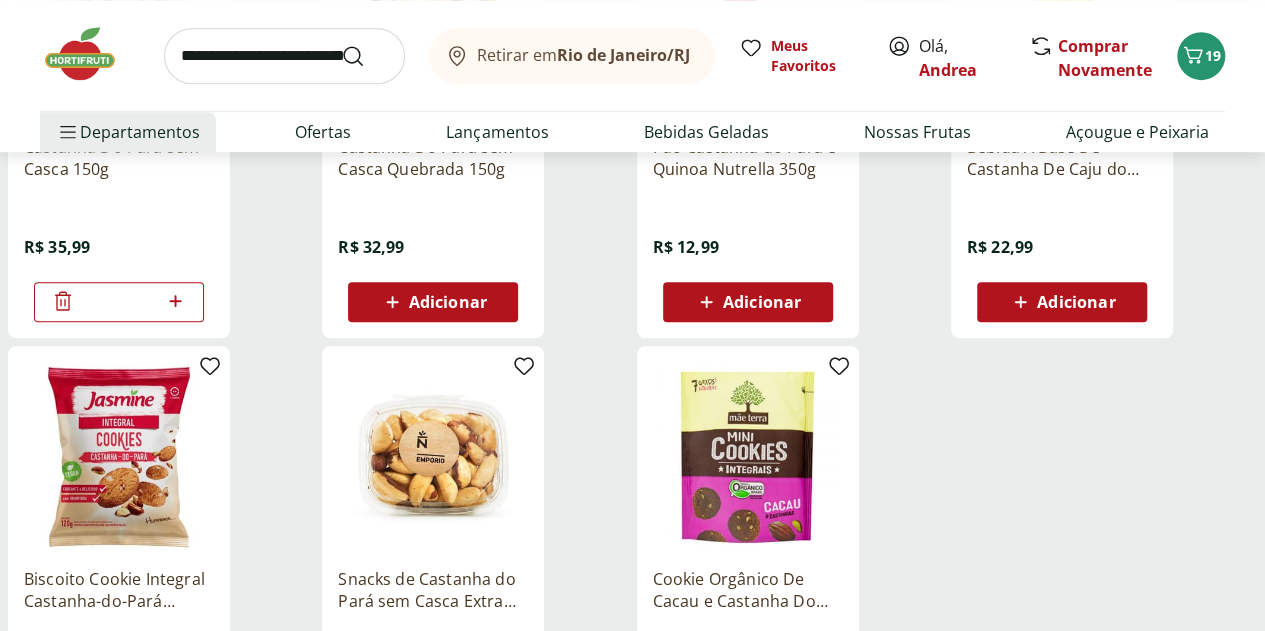 scroll, scrollTop: 400, scrollLeft: 0, axis: vertical 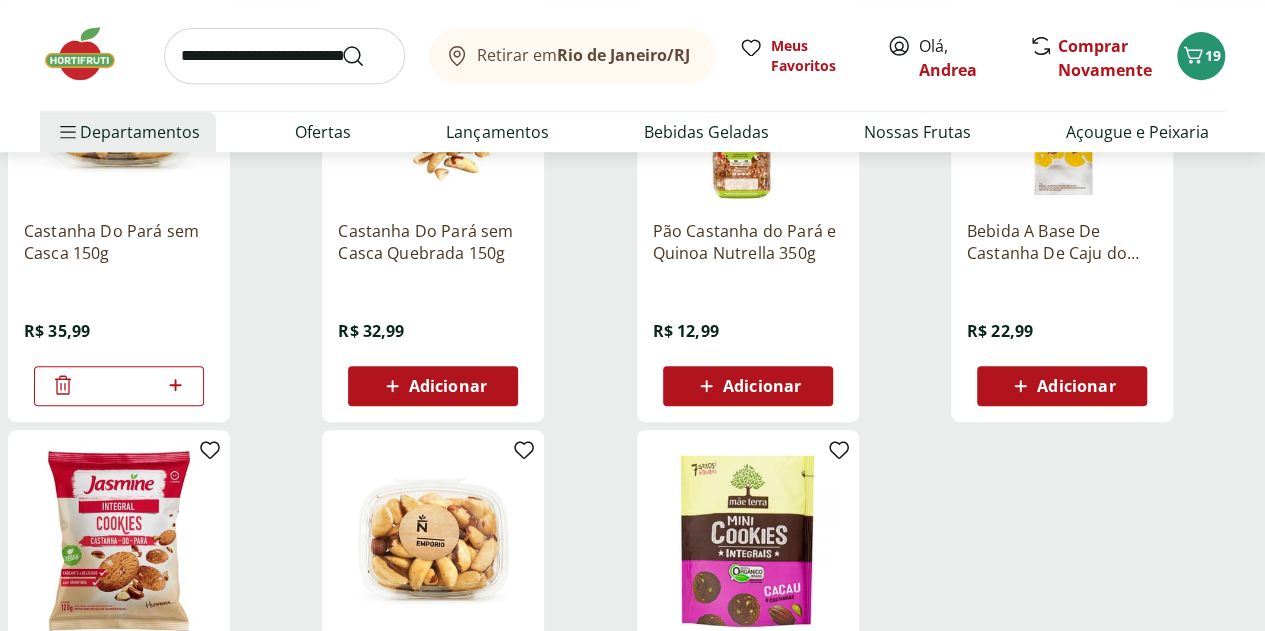 click 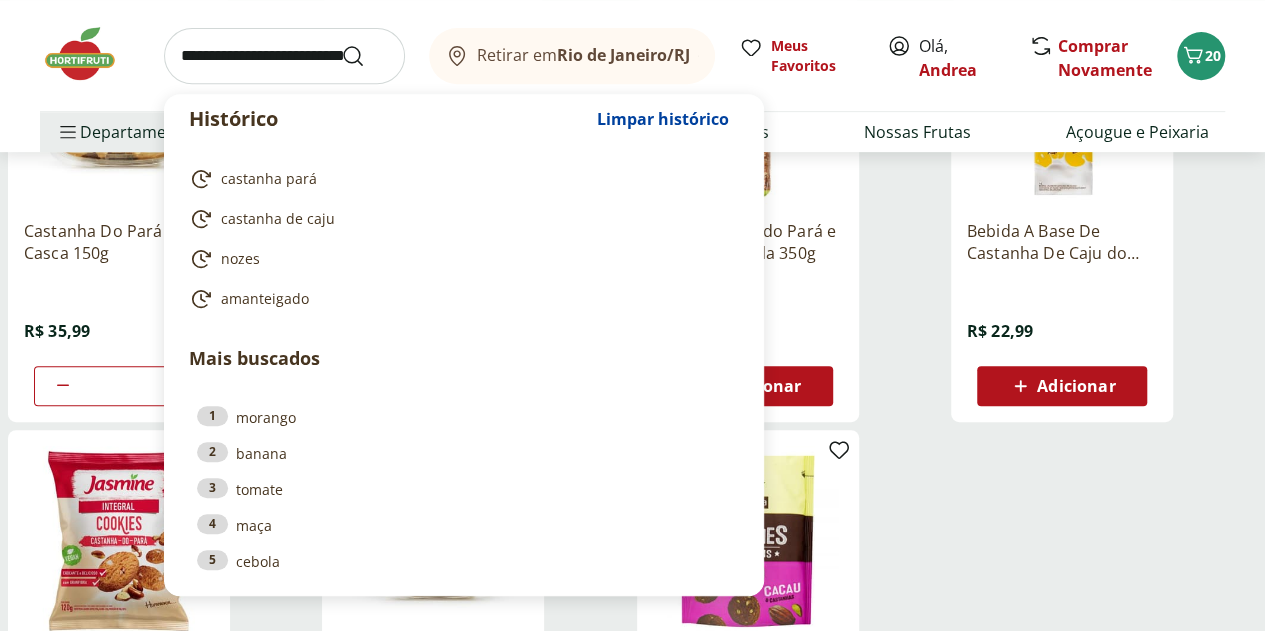 click at bounding box center [284, 56] 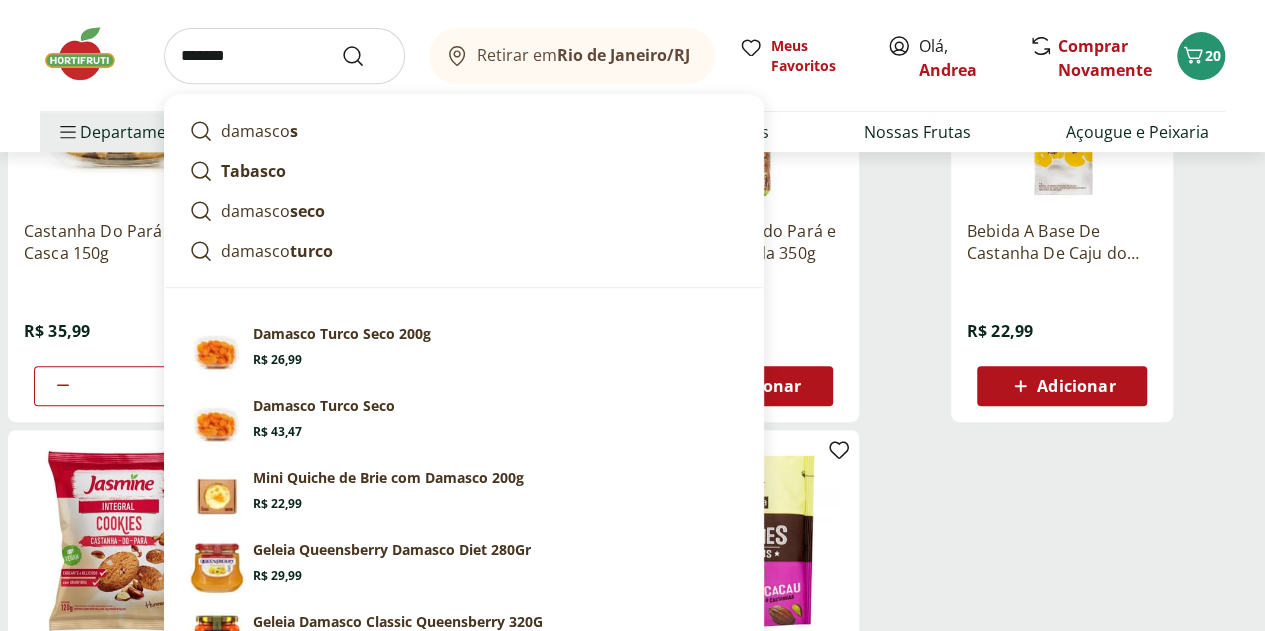 type on "*******" 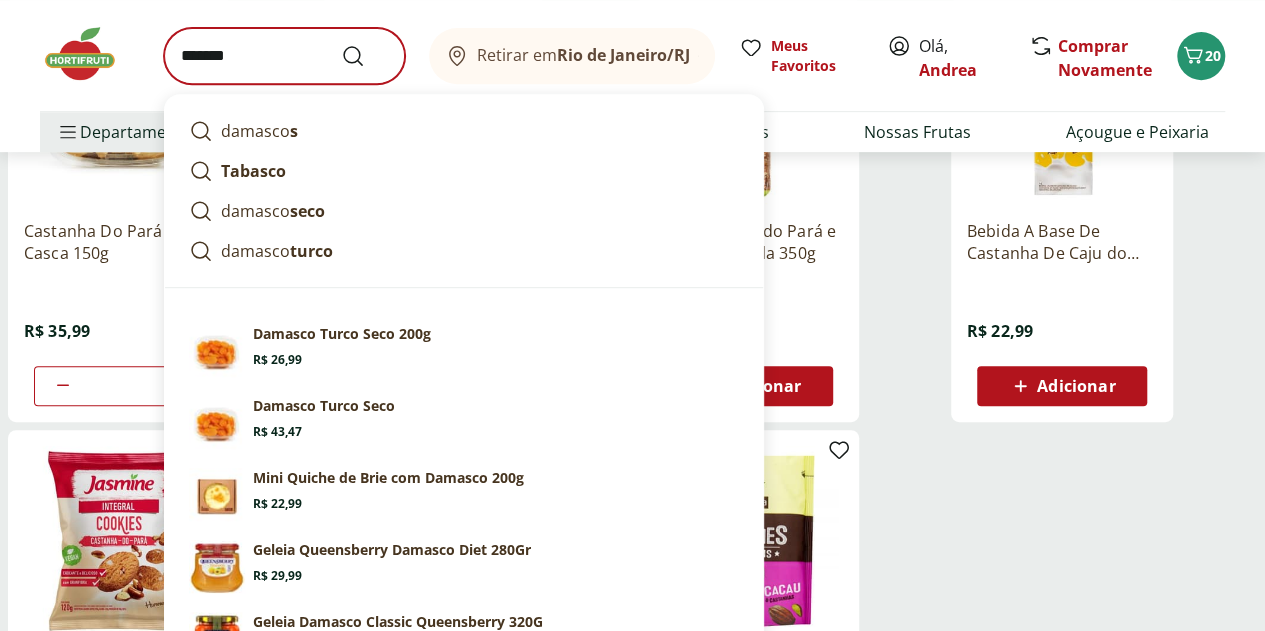 scroll, scrollTop: 0, scrollLeft: 0, axis: both 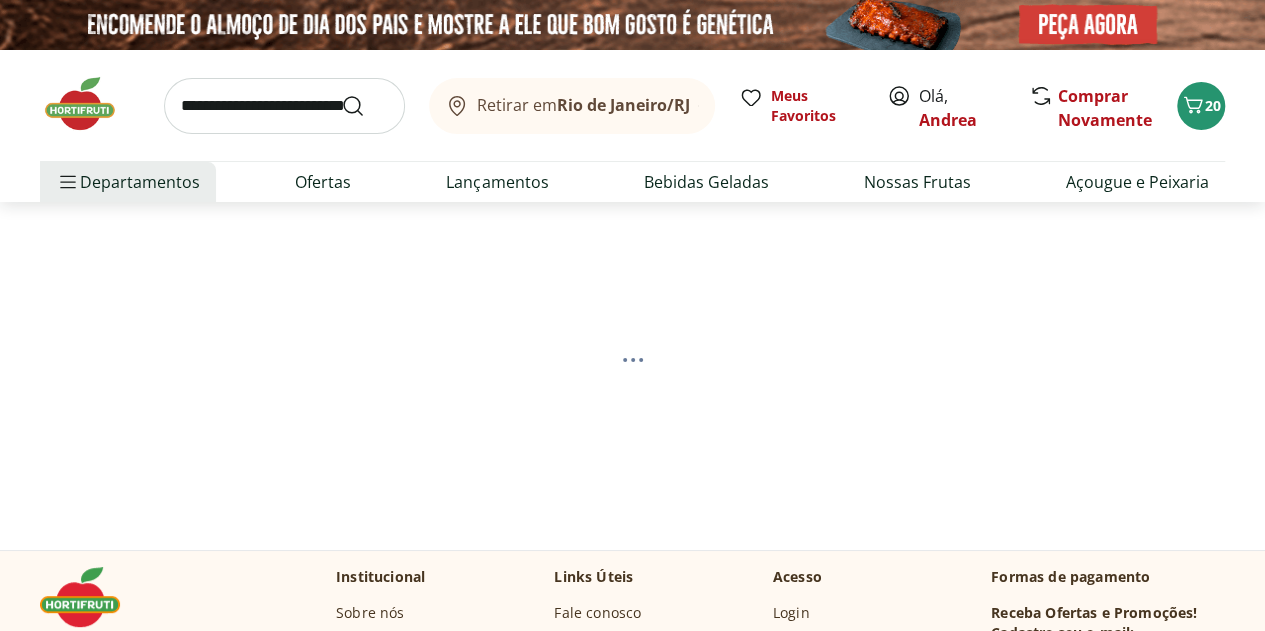 select on "**********" 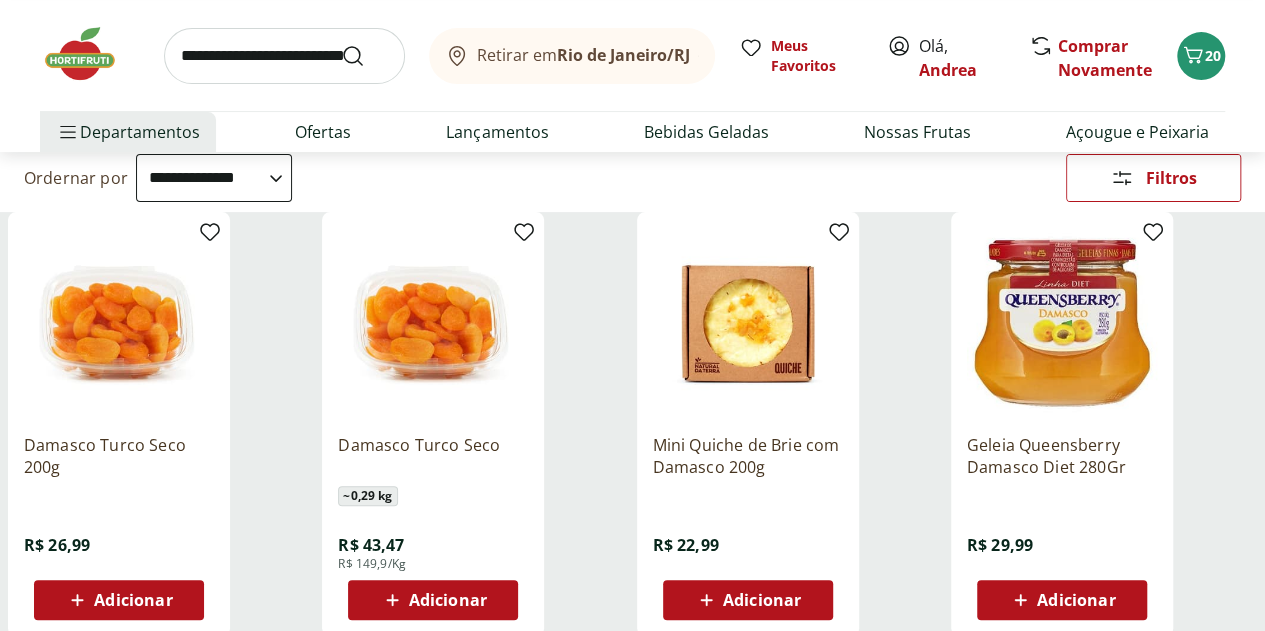scroll, scrollTop: 200, scrollLeft: 0, axis: vertical 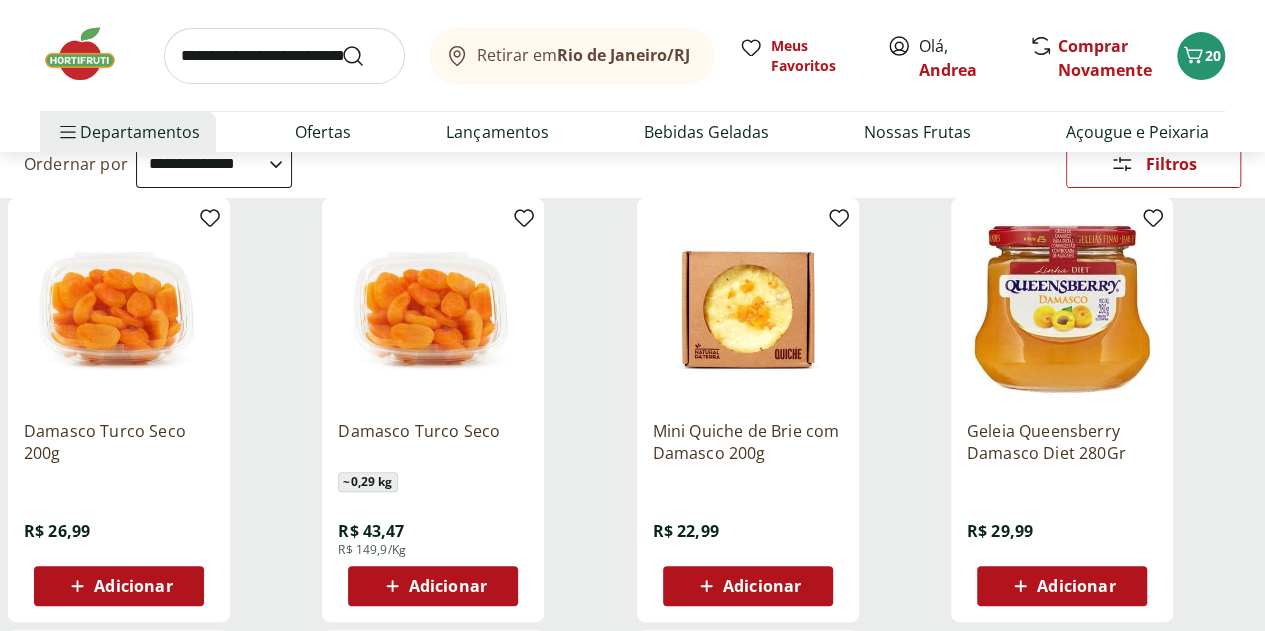 click on "Adicionar" at bounding box center [133, 586] 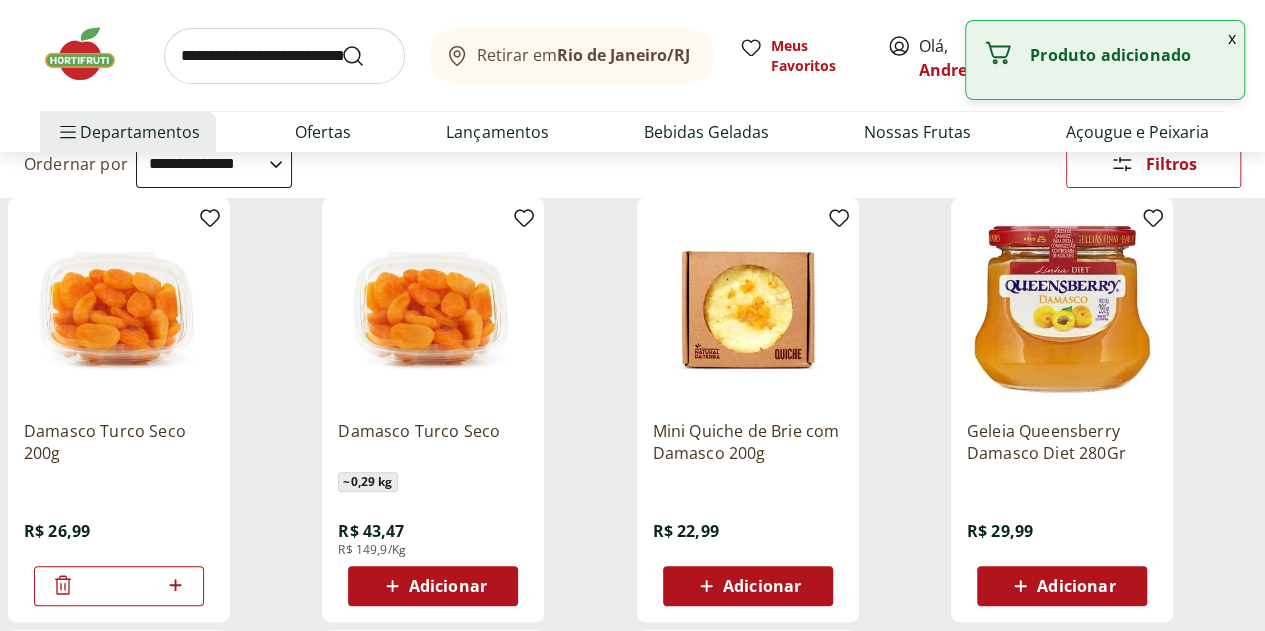 click 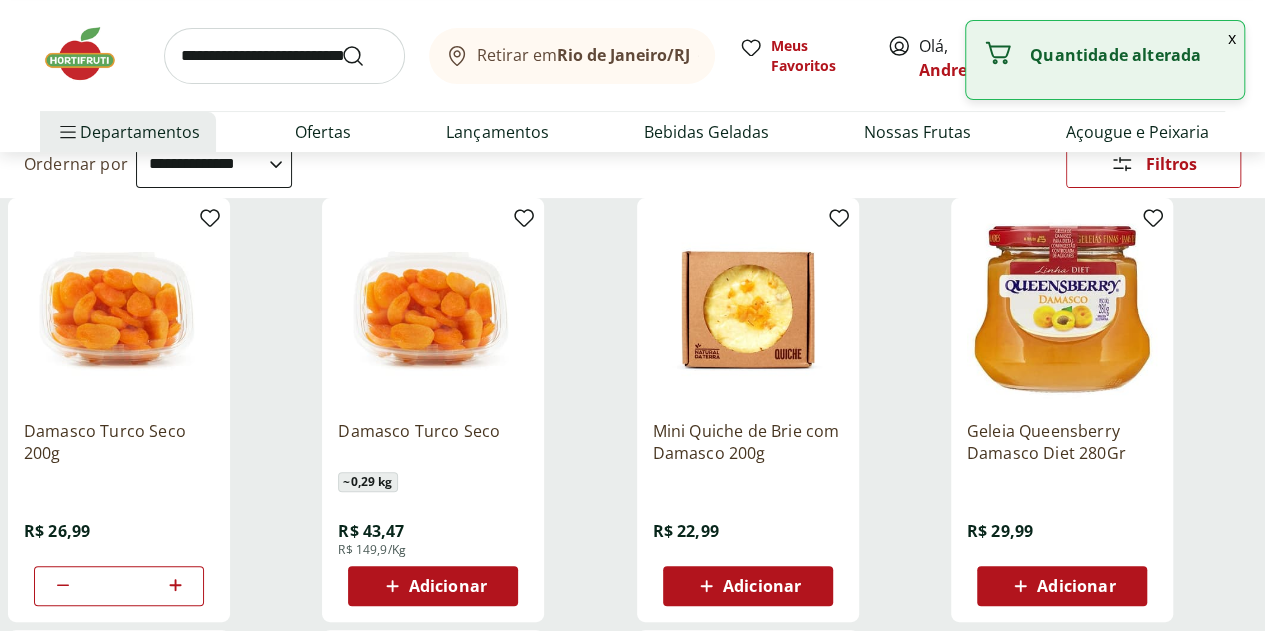 click at bounding box center (284, 56) 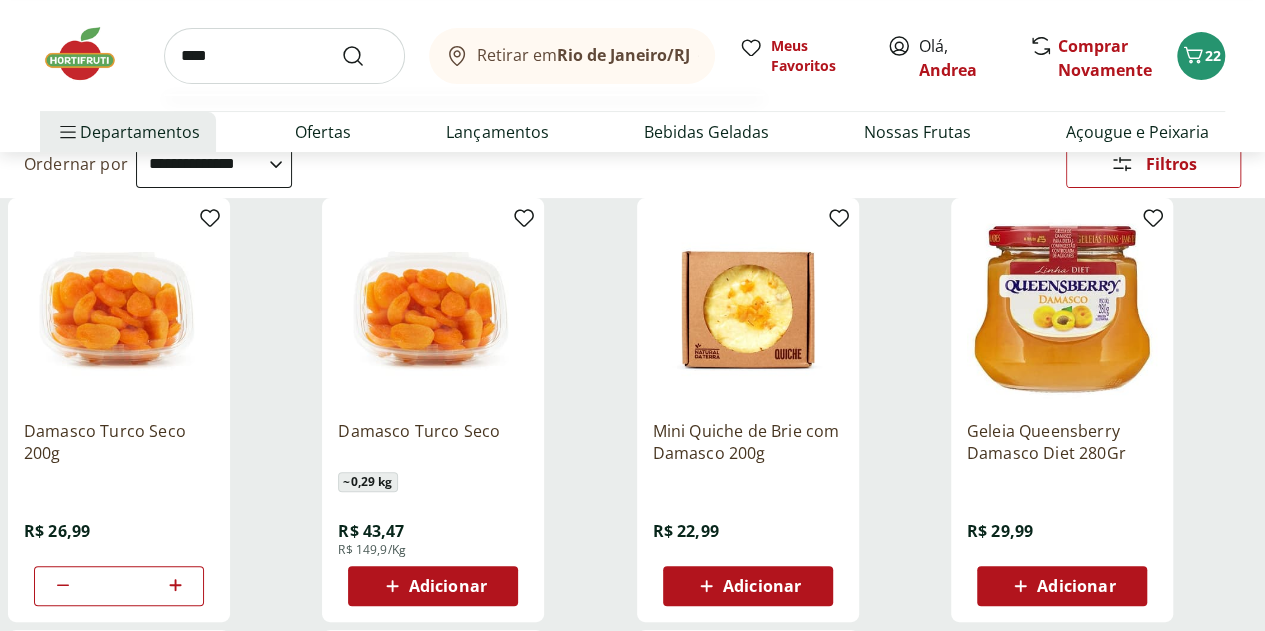 click at bounding box center [365, 56] 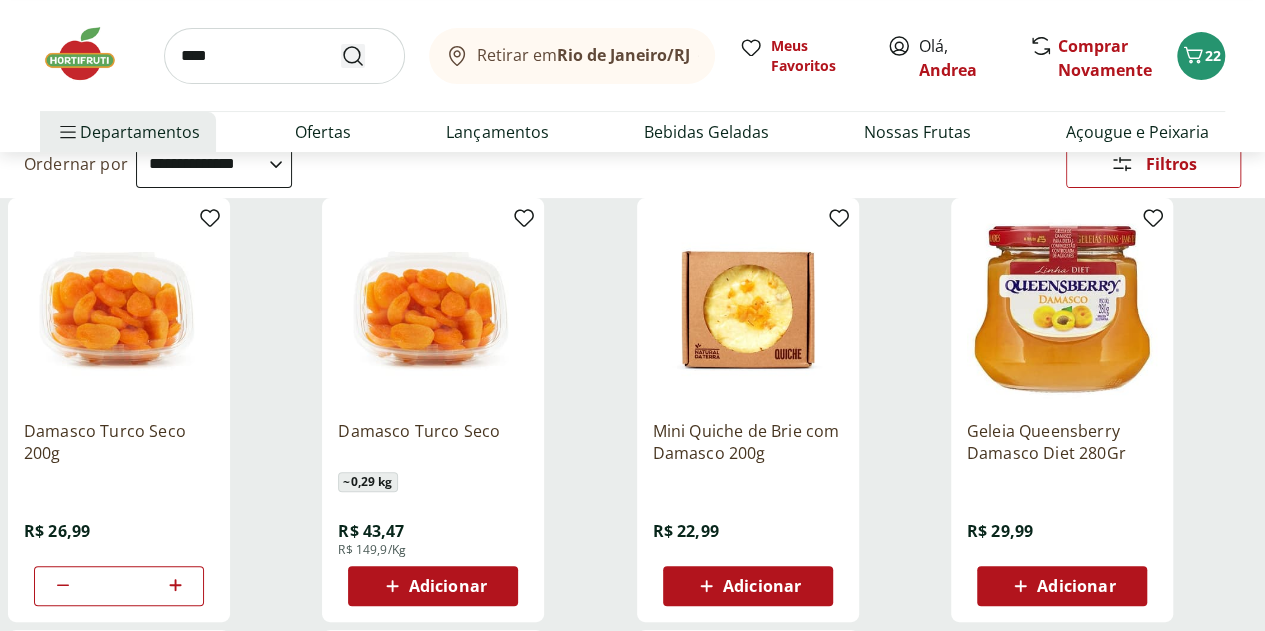 click 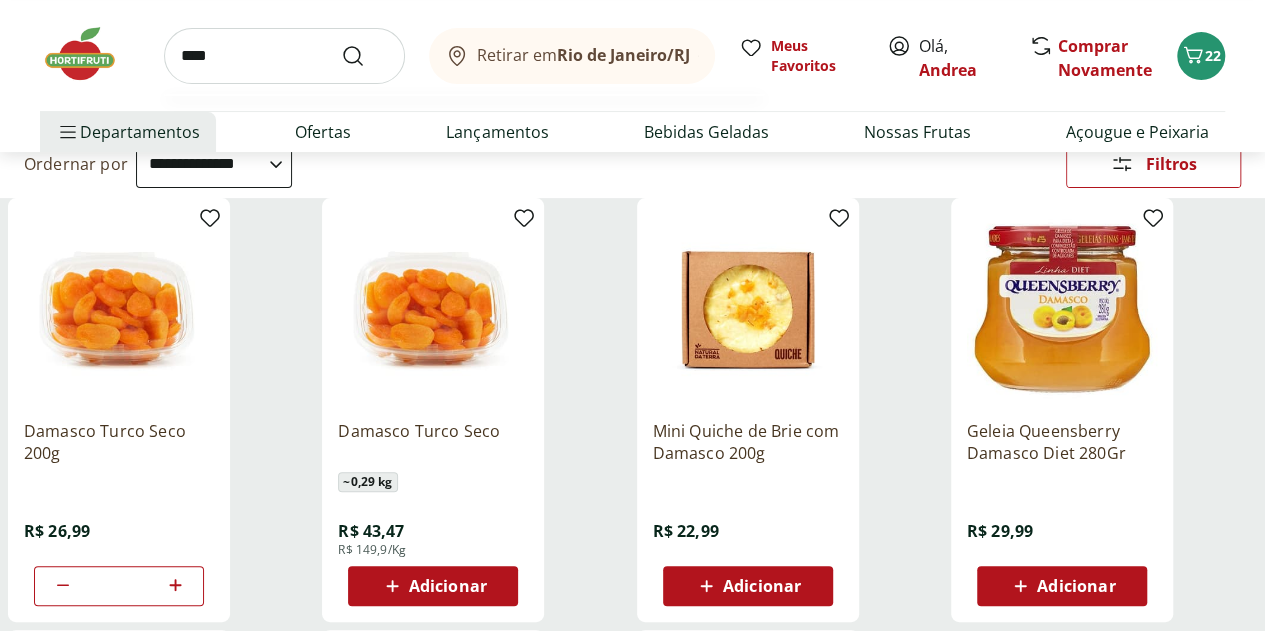 click on "****" at bounding box center (284, 56) 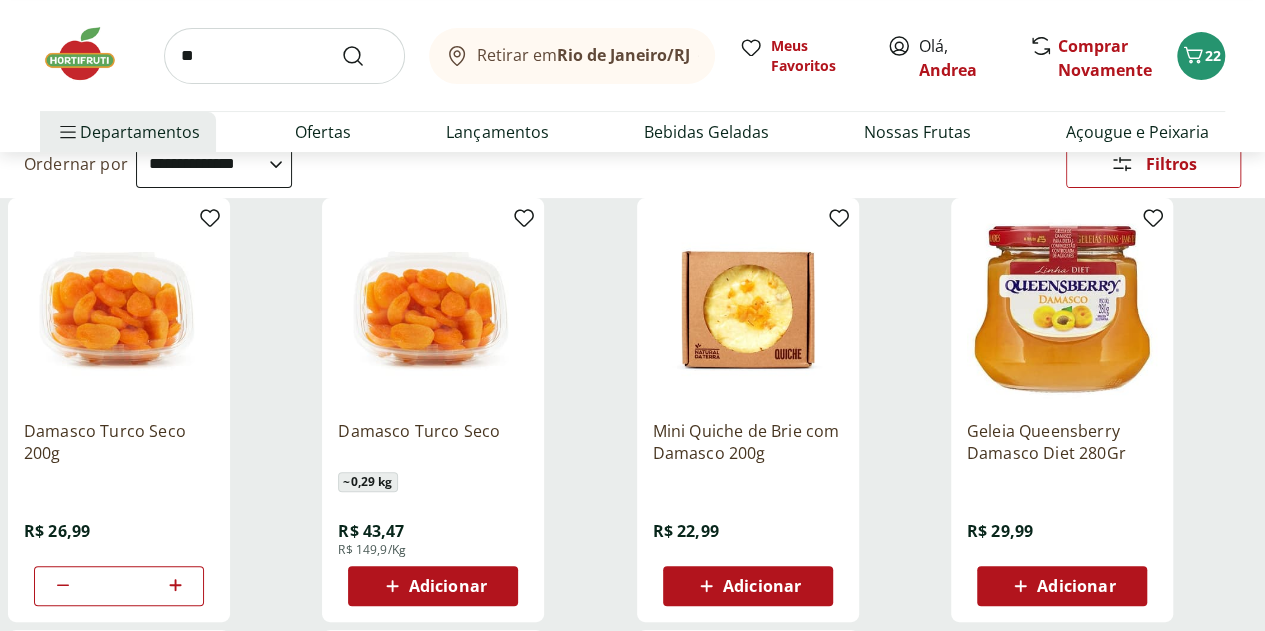 type on "*" 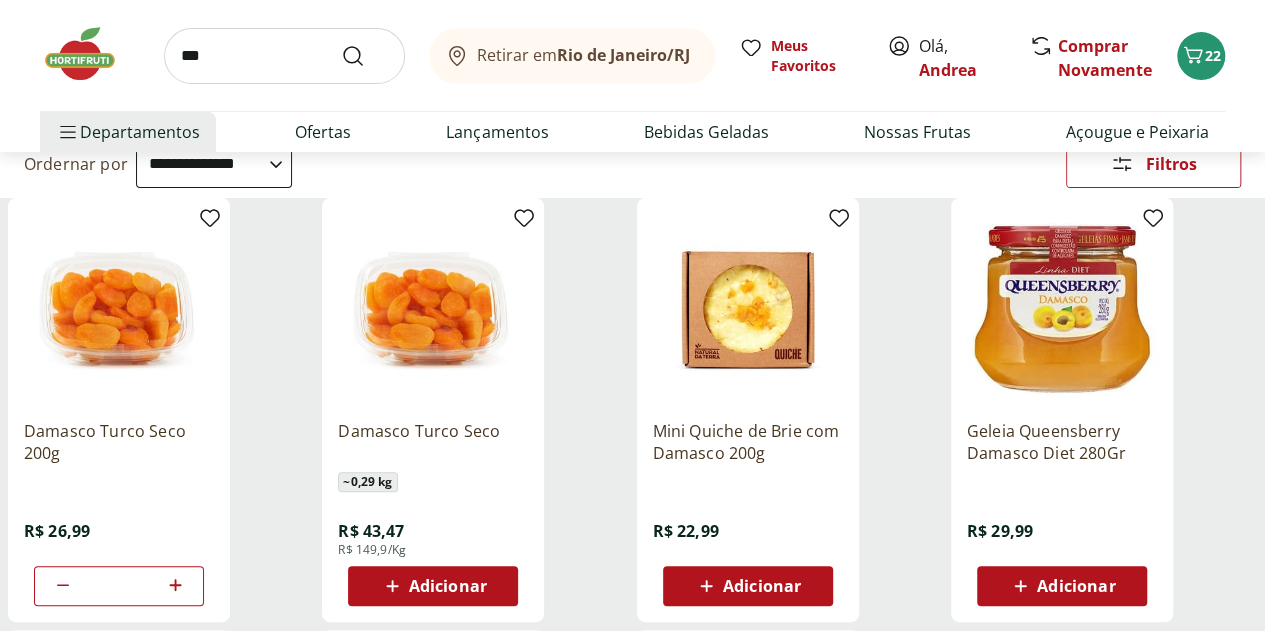type on "****" 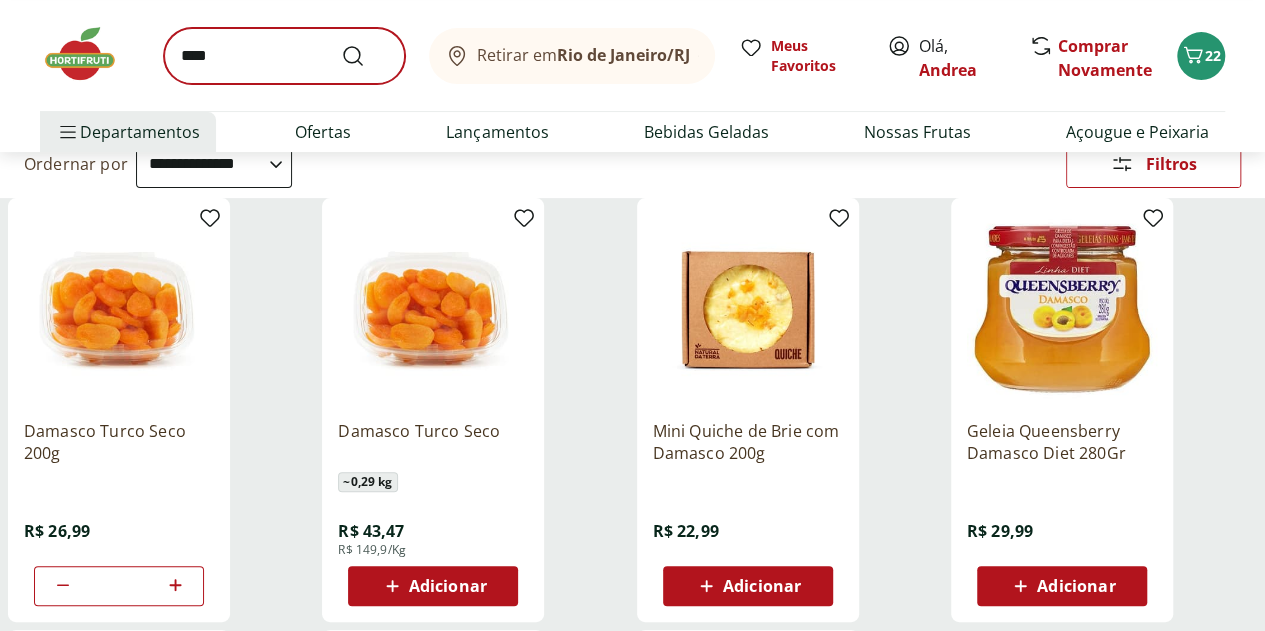 scroll, scrollTop: 0, scrollLeft: 0, axis: both 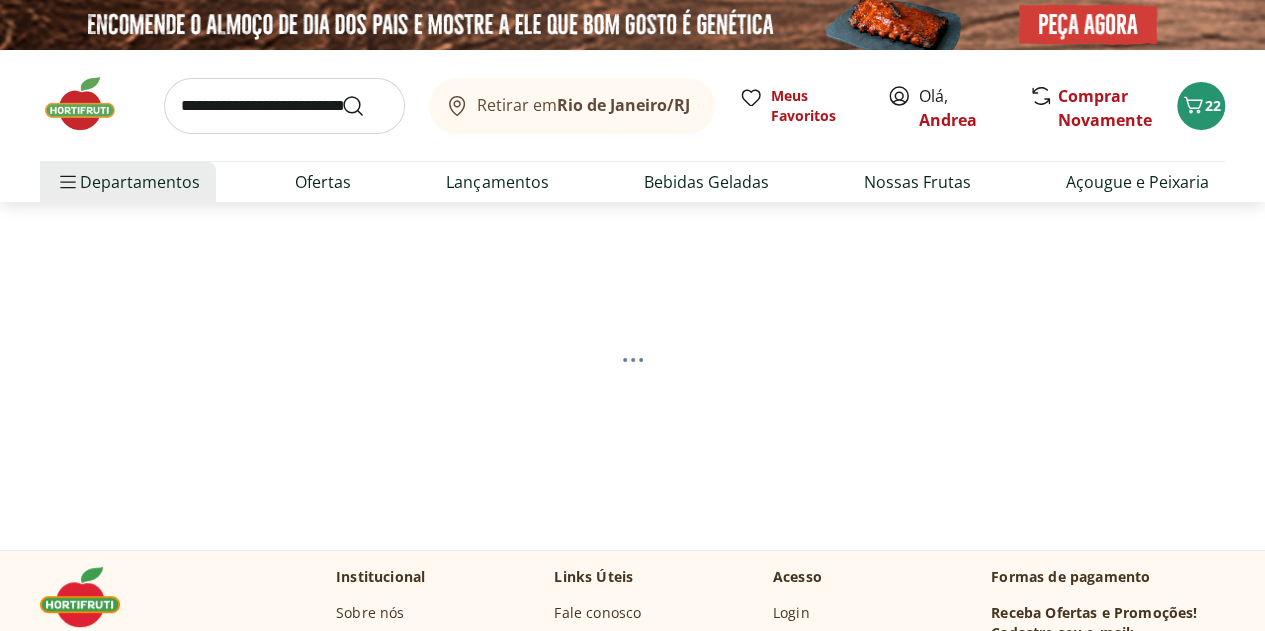 select on "**********" 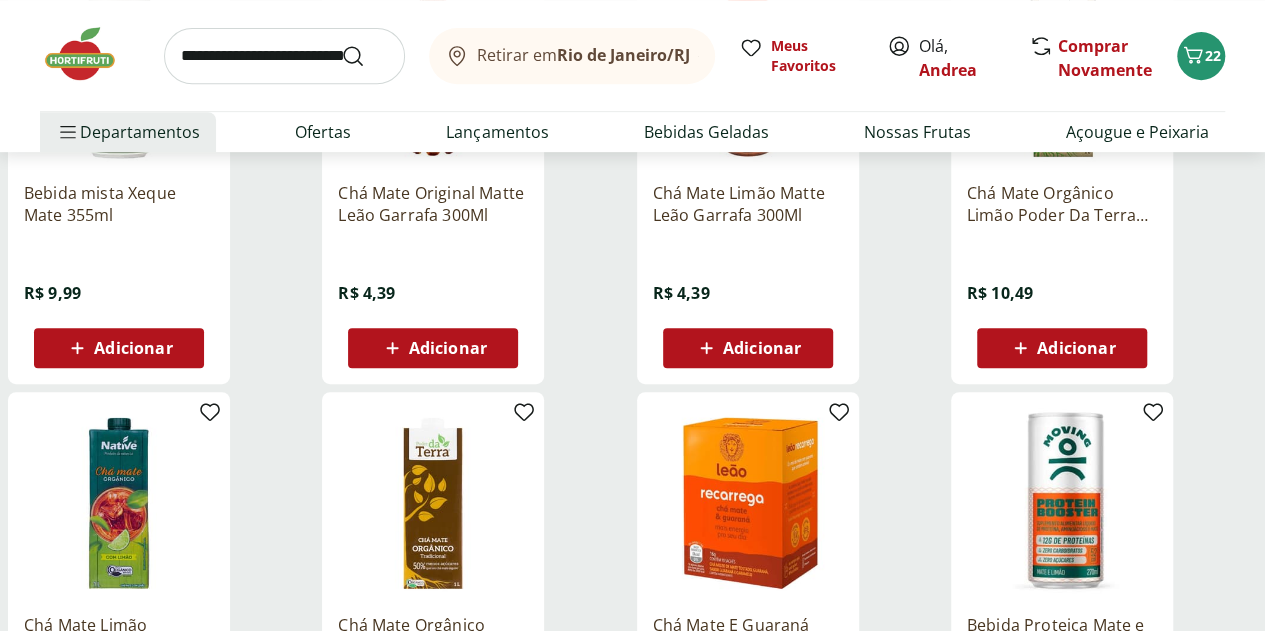scroll, scrollTop: 200, scrollLeft: 0, axis: vertical 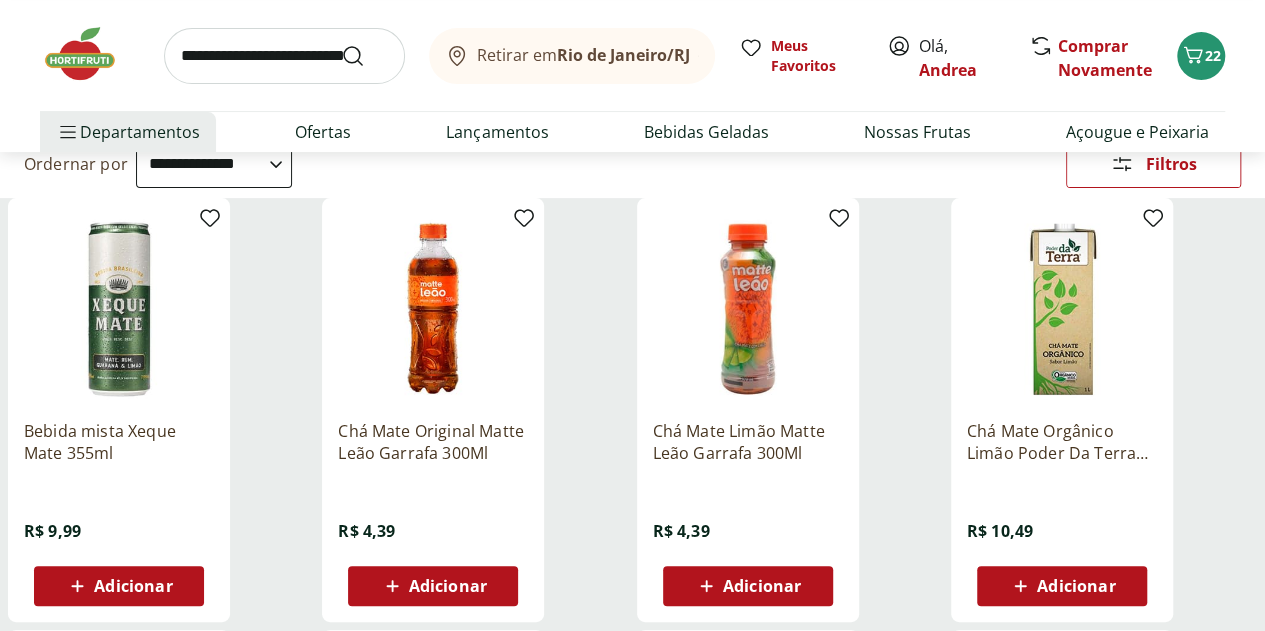 click on "Adicionar" at bounding box center [448, 586] 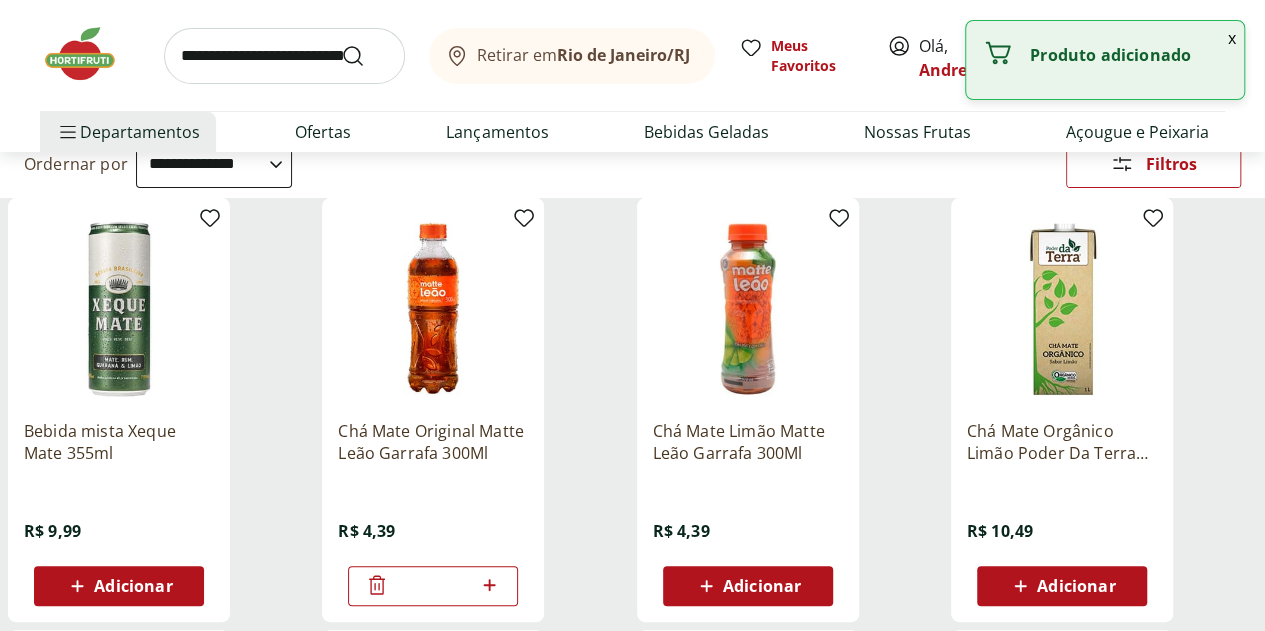 click 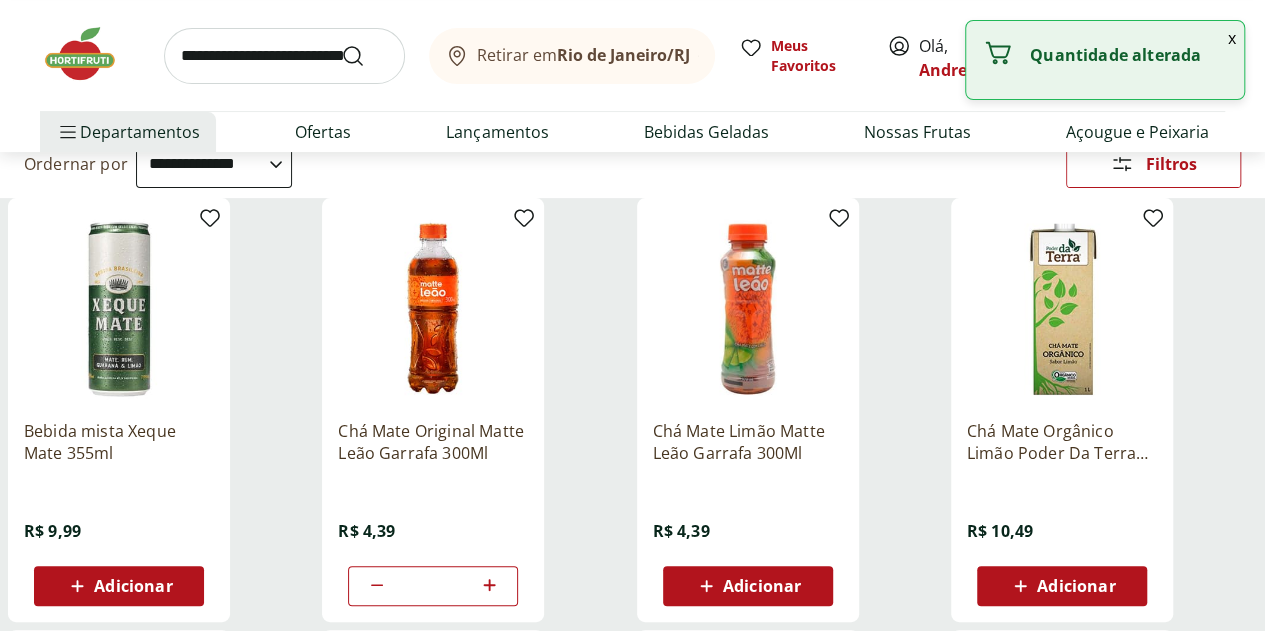 click 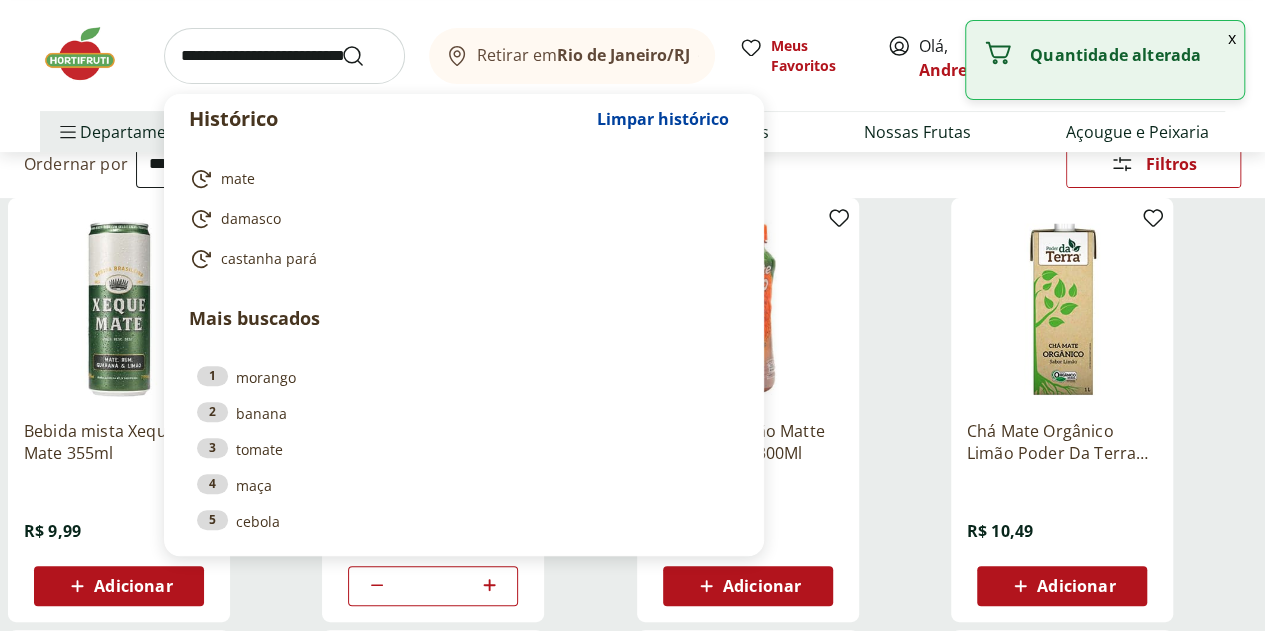 click at bounding box center [284, 56] 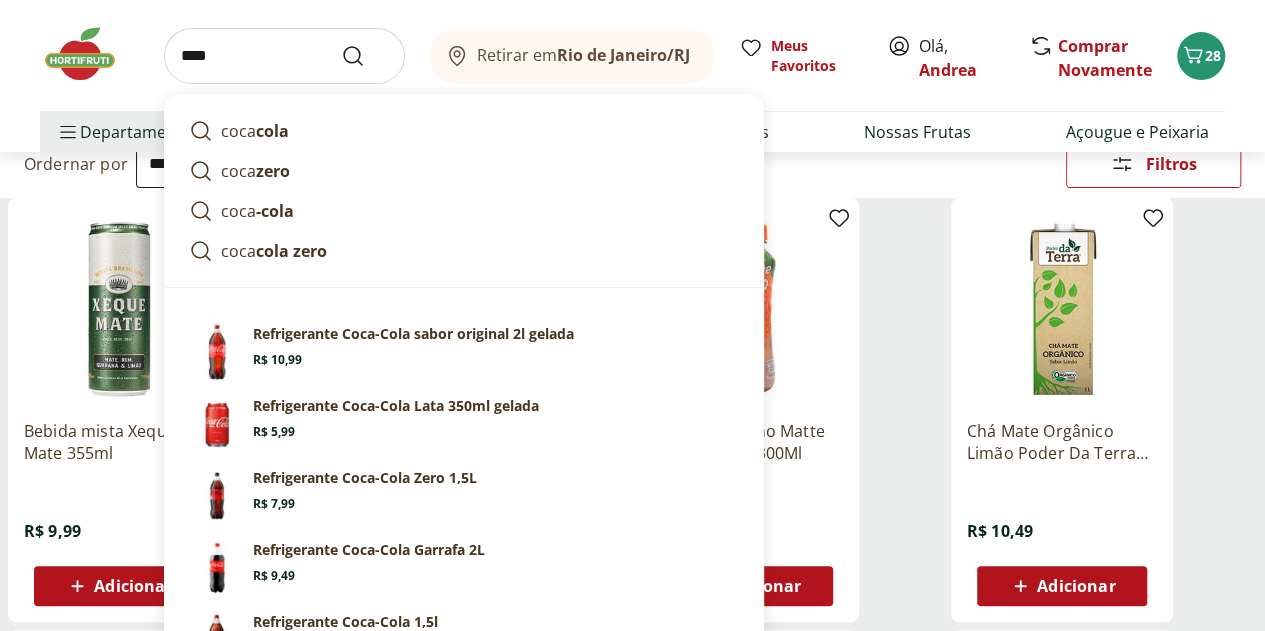type on "****" 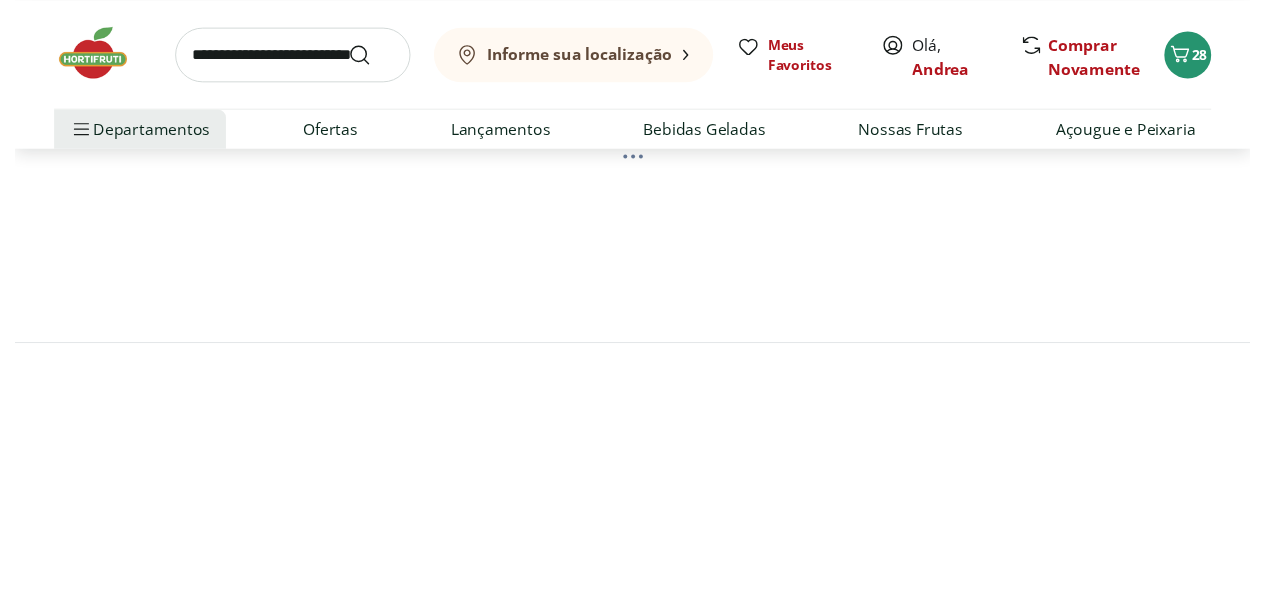scroll, scrollTop: 0, scrollLeft: 0, axis: both 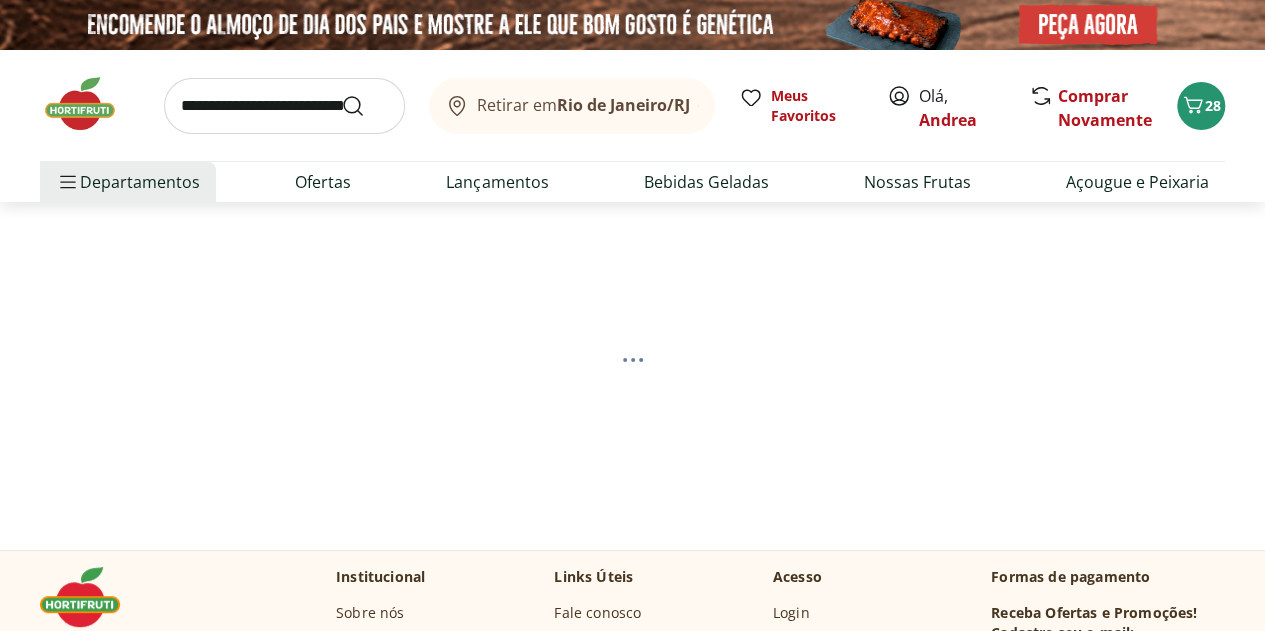 select on "**********" 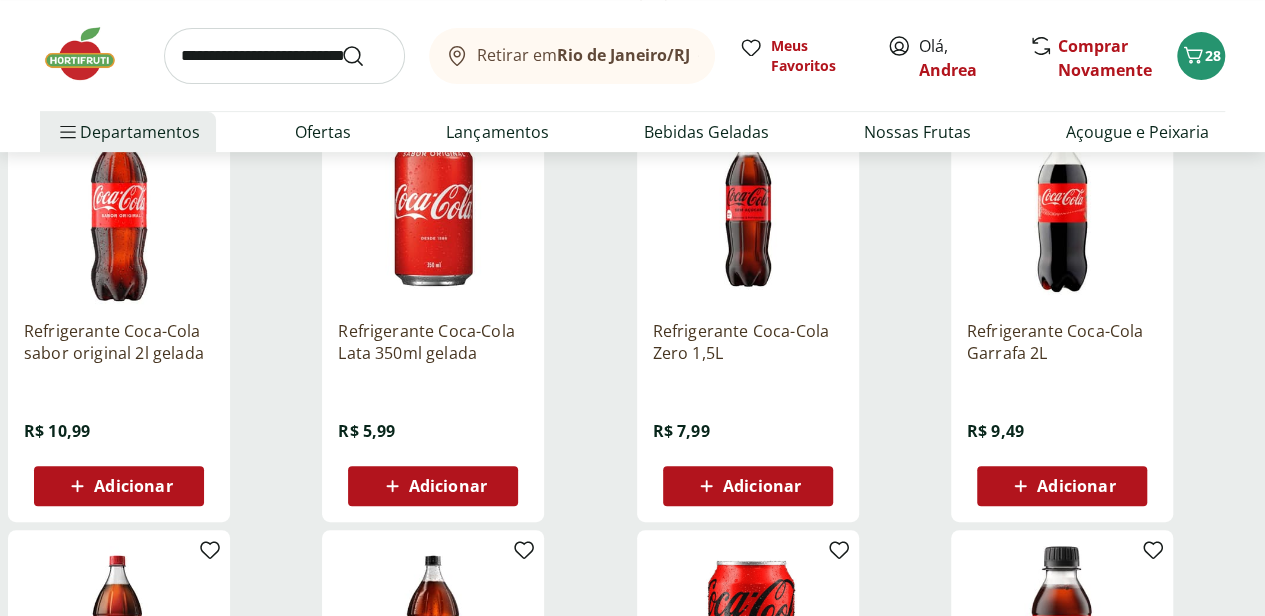 scroll, scrollTop: 500, scrollLeft: 0, axis: vertical 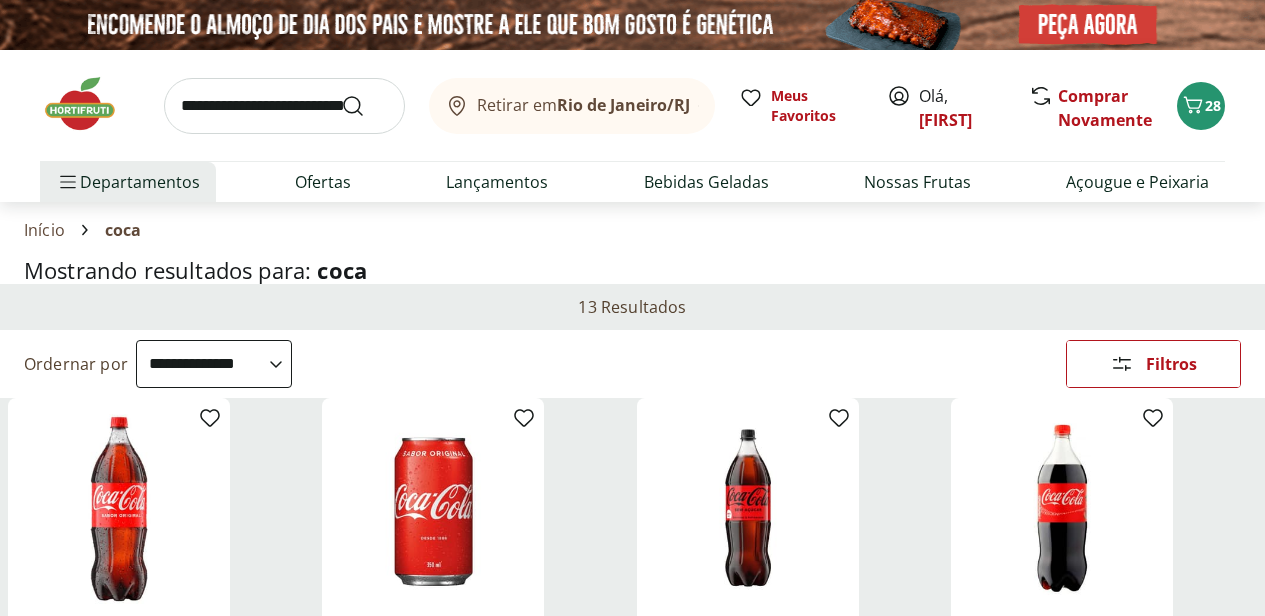 select on "**********" 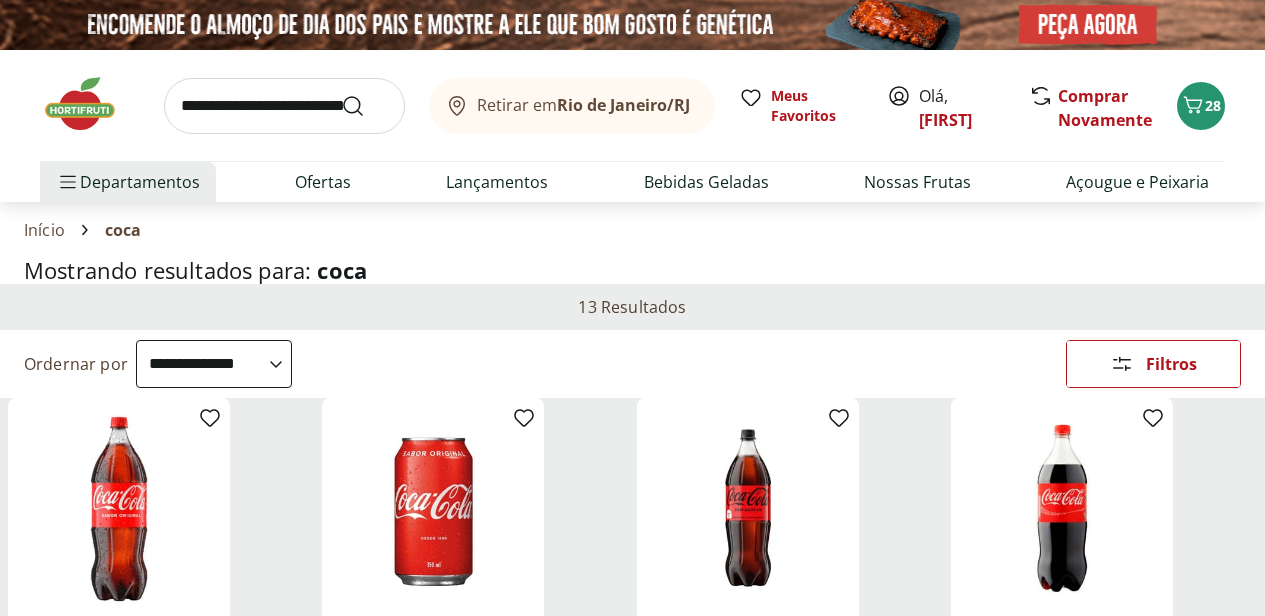 scroll, scrollTop: 500, scrollLeft: 0, axis: vertical 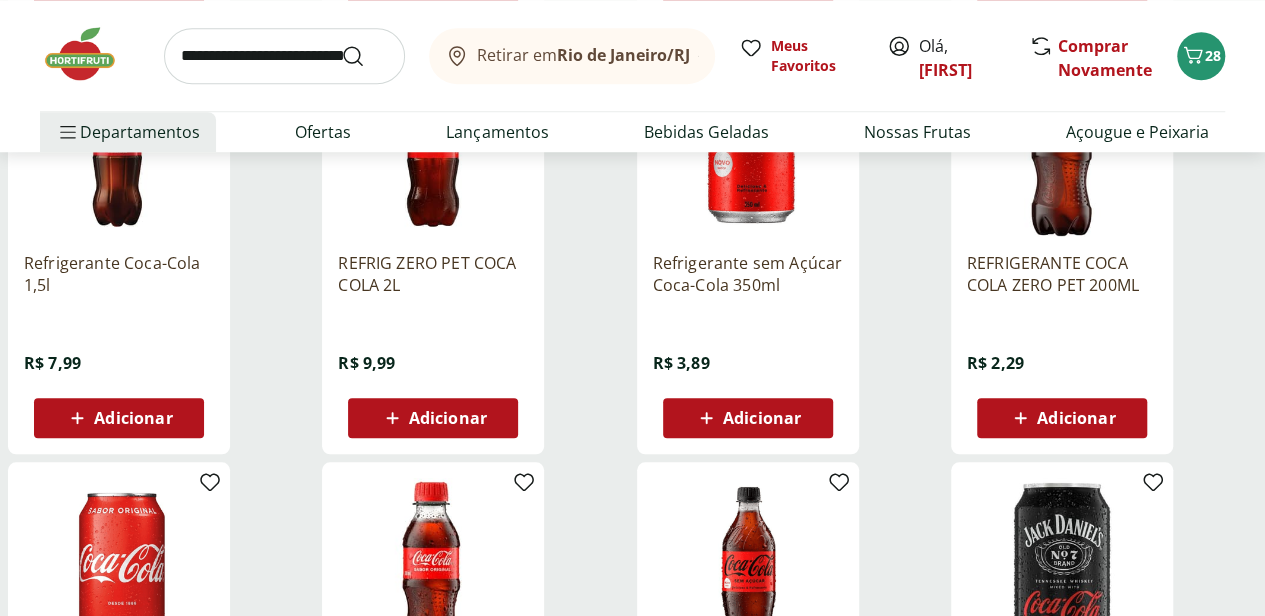 click on "Adicionar" at bounding box center [762, 418] 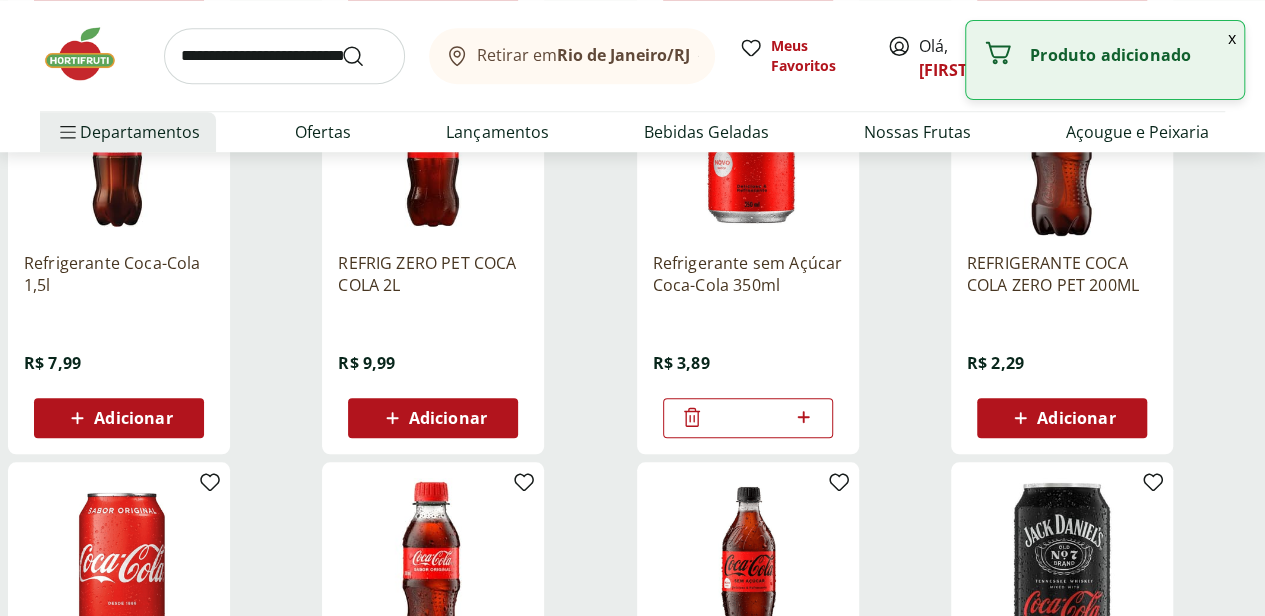 click 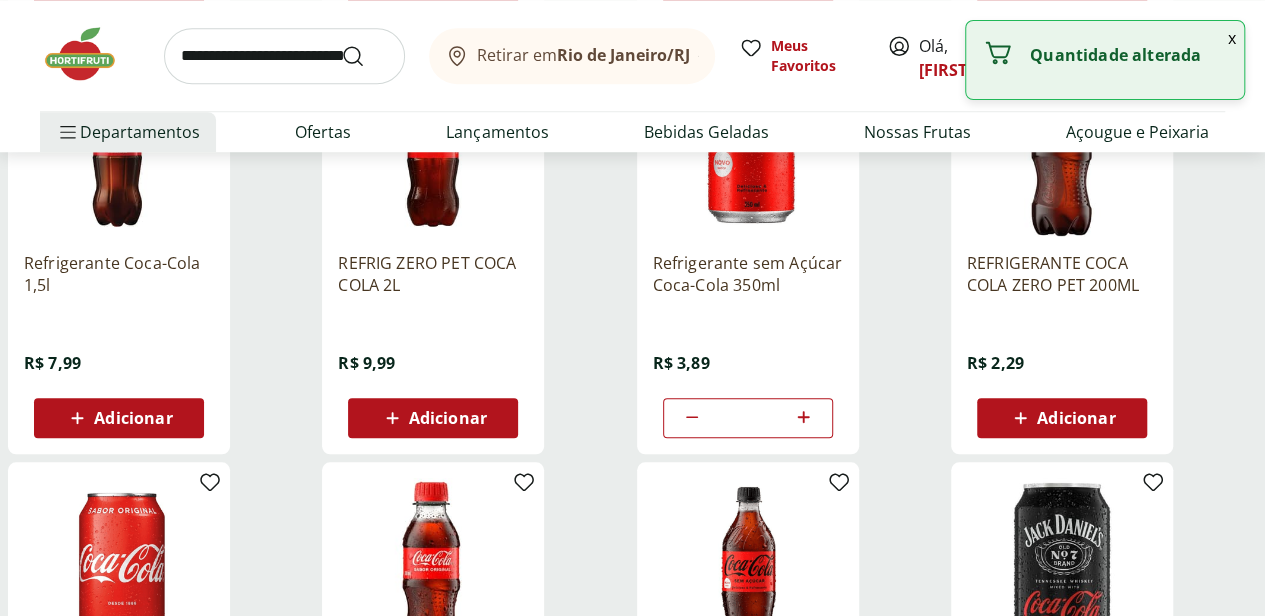 click 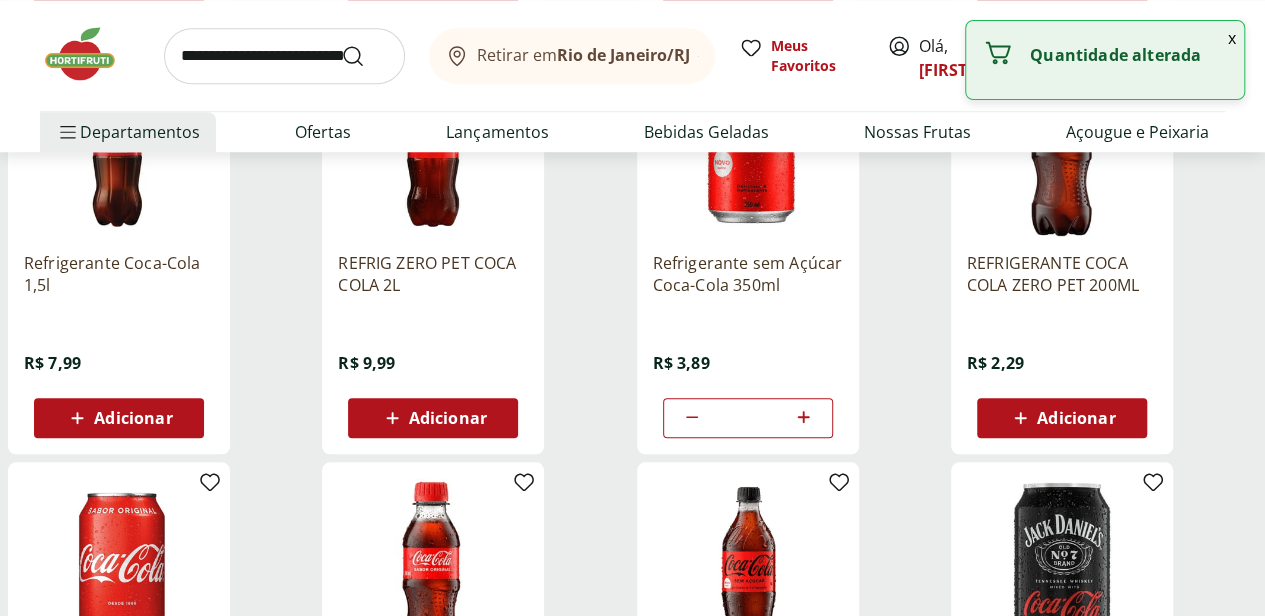 click 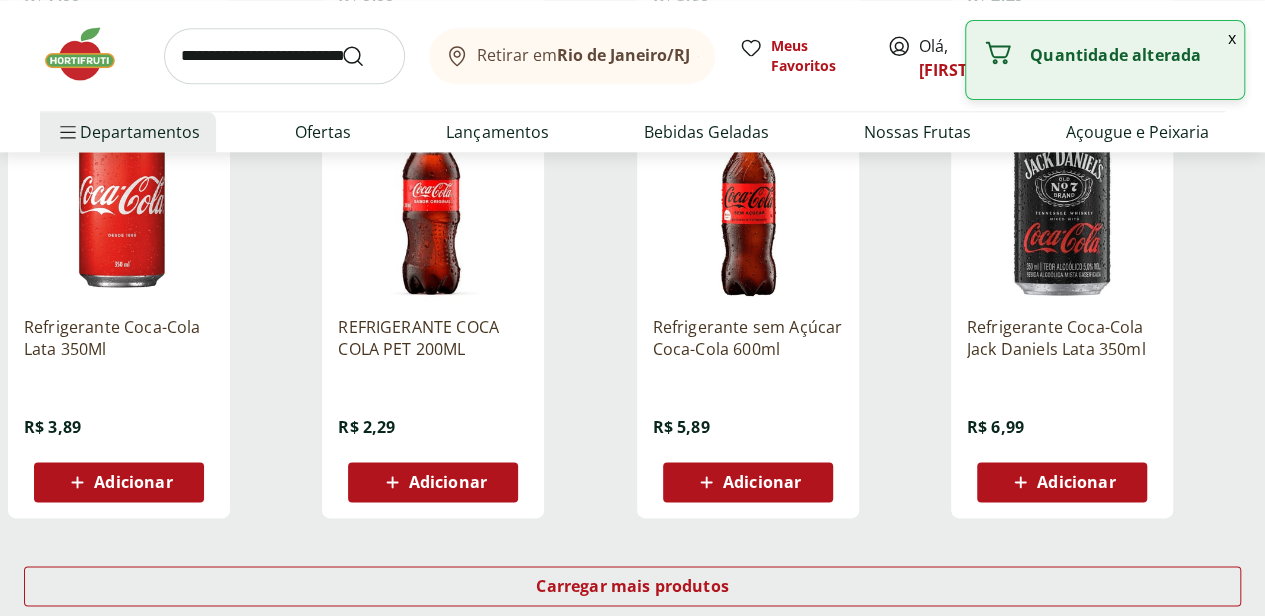 scroll, scrollTop: 1200, scrollLeft: 0, axis: vertical 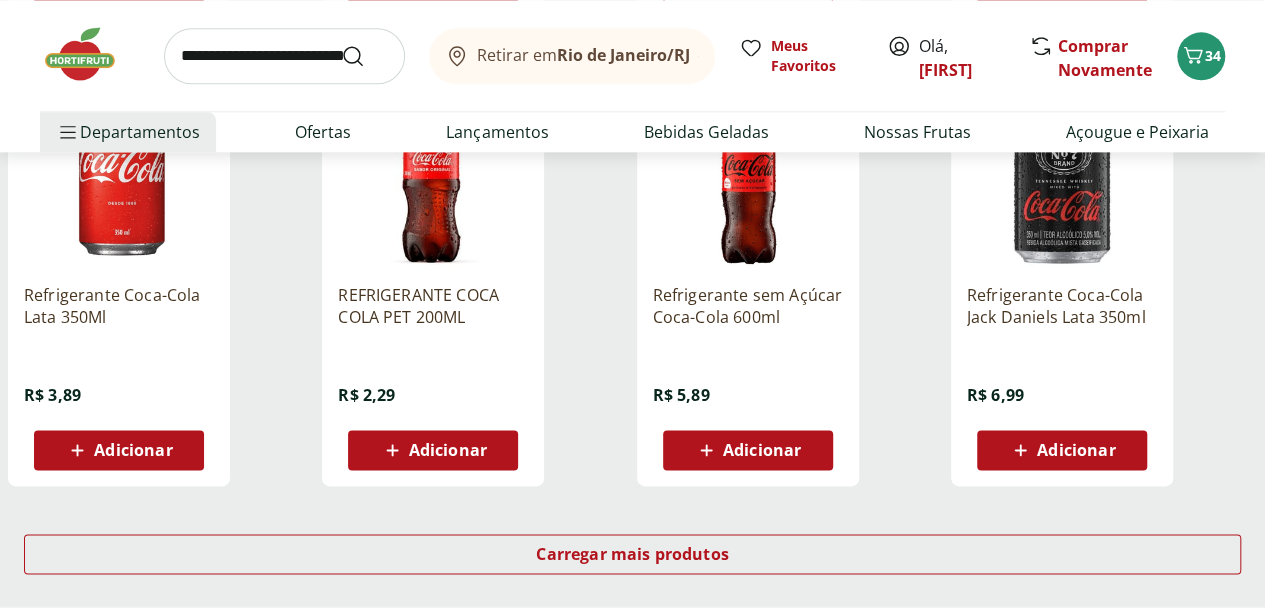 click on "Adicionar" at bounding box center (133, 450) 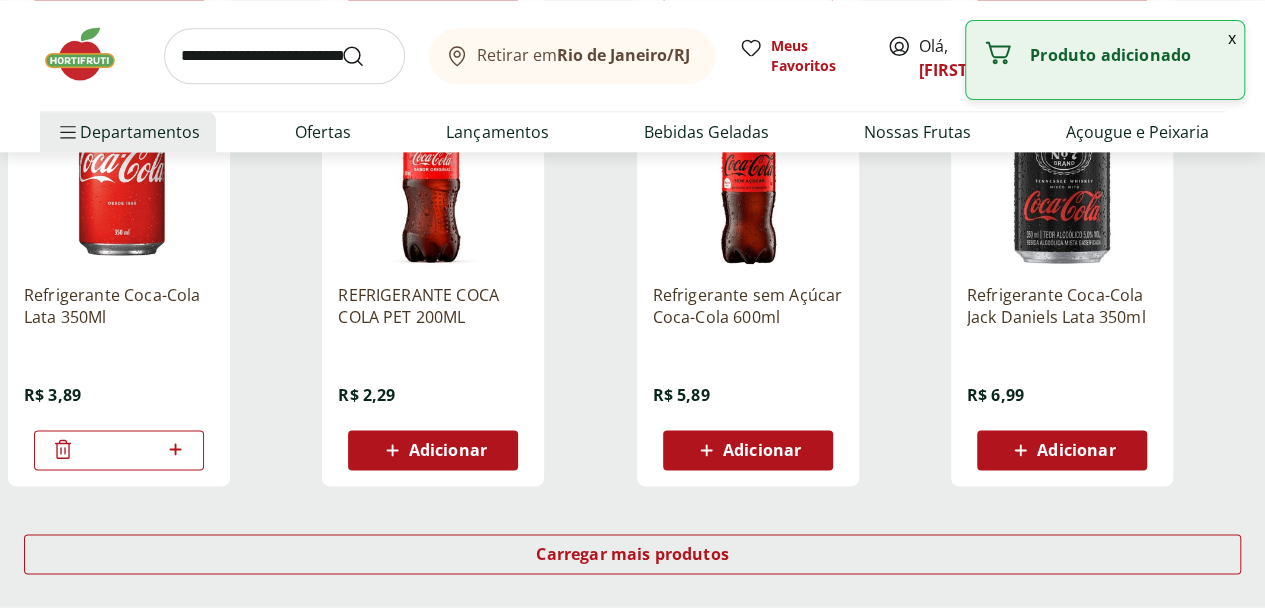 click 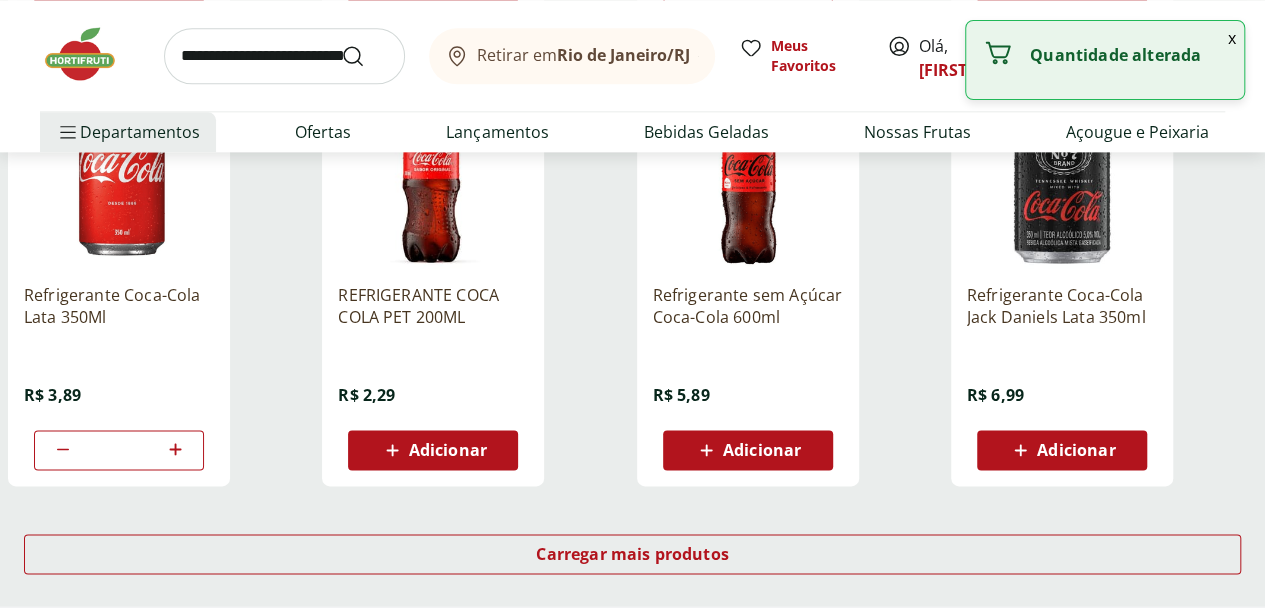 click 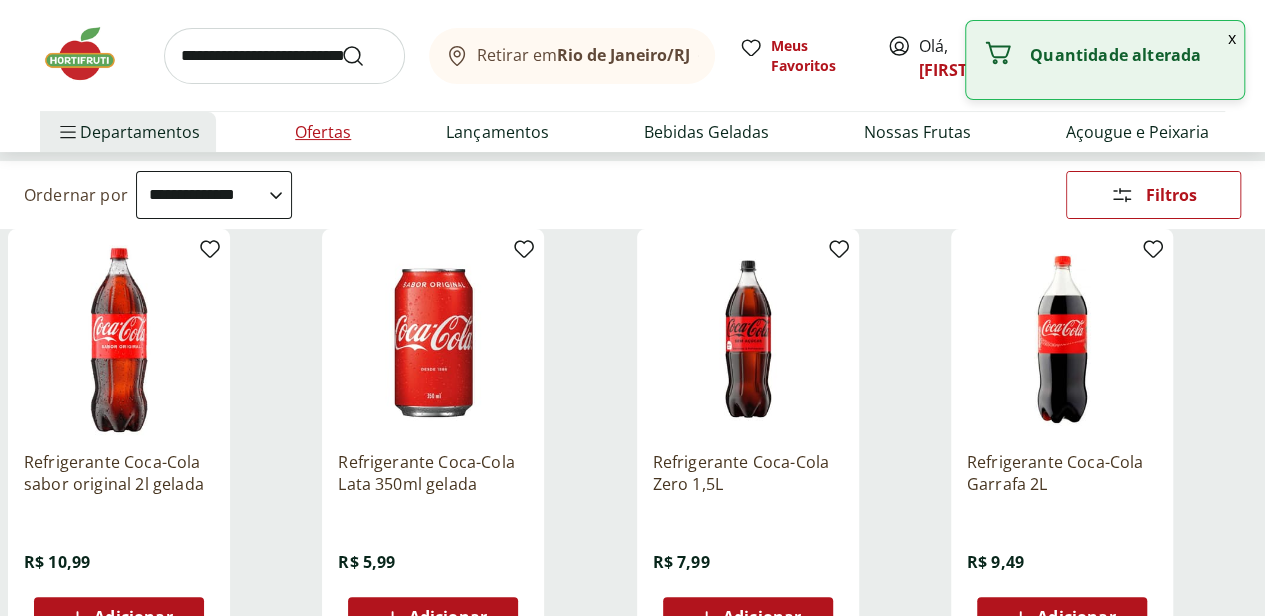 scroll, scrollTop: 0, scrollLeft: 0, axis: both 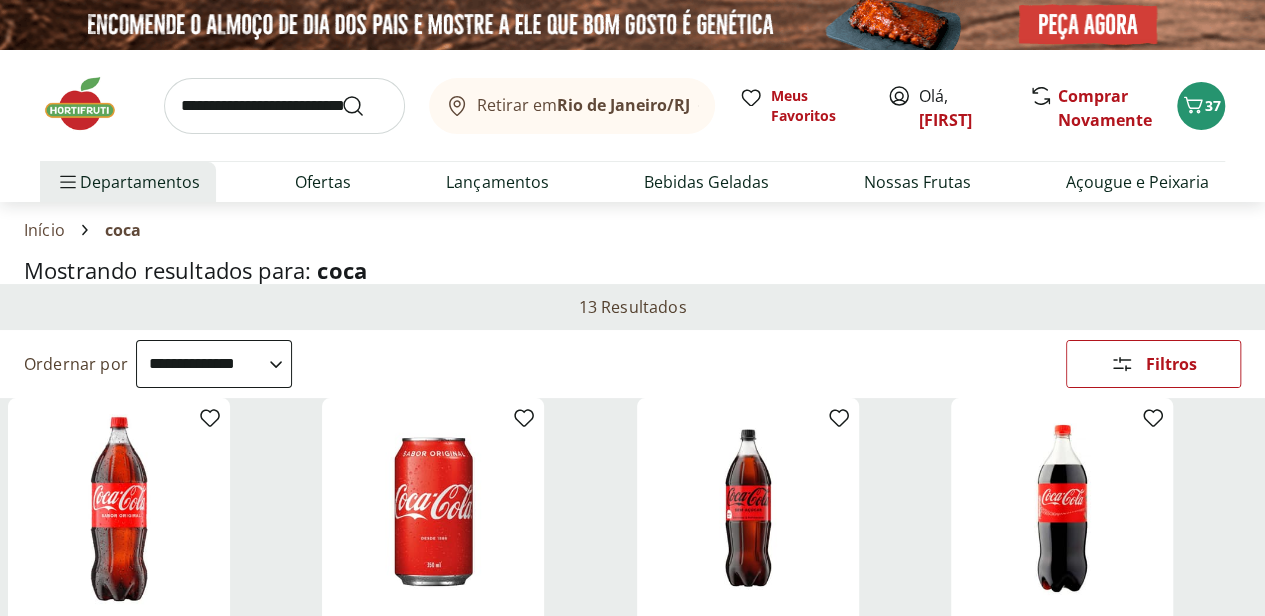 click at bounding box center (284, 106) 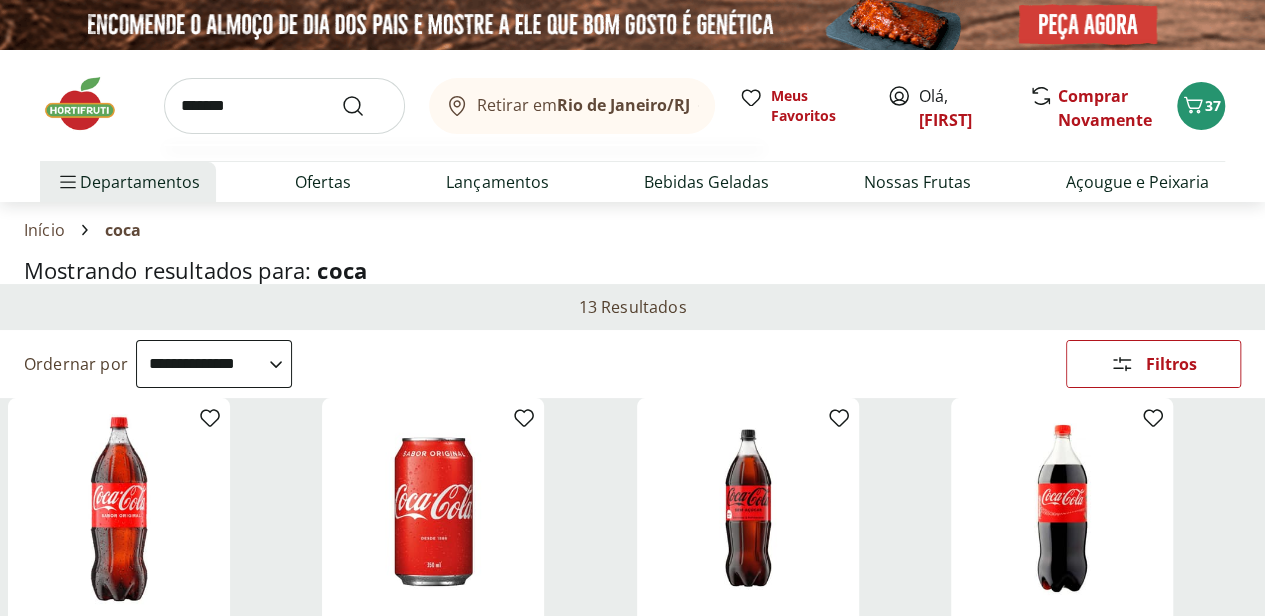 type on "*******" 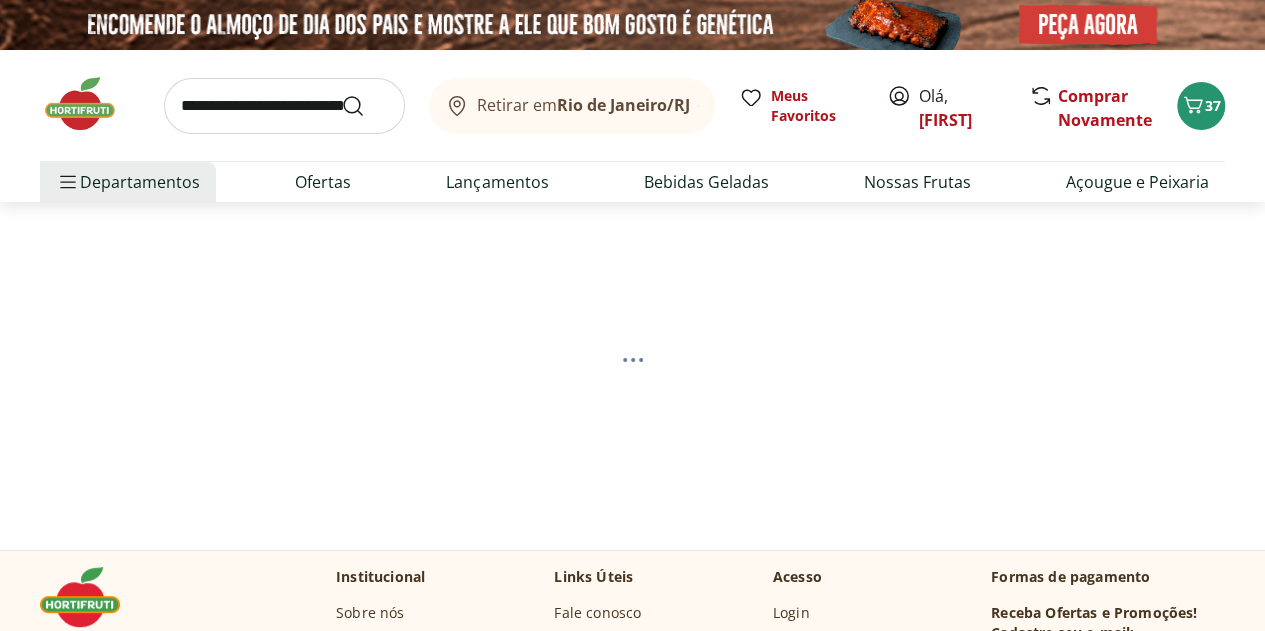 select on "**********" 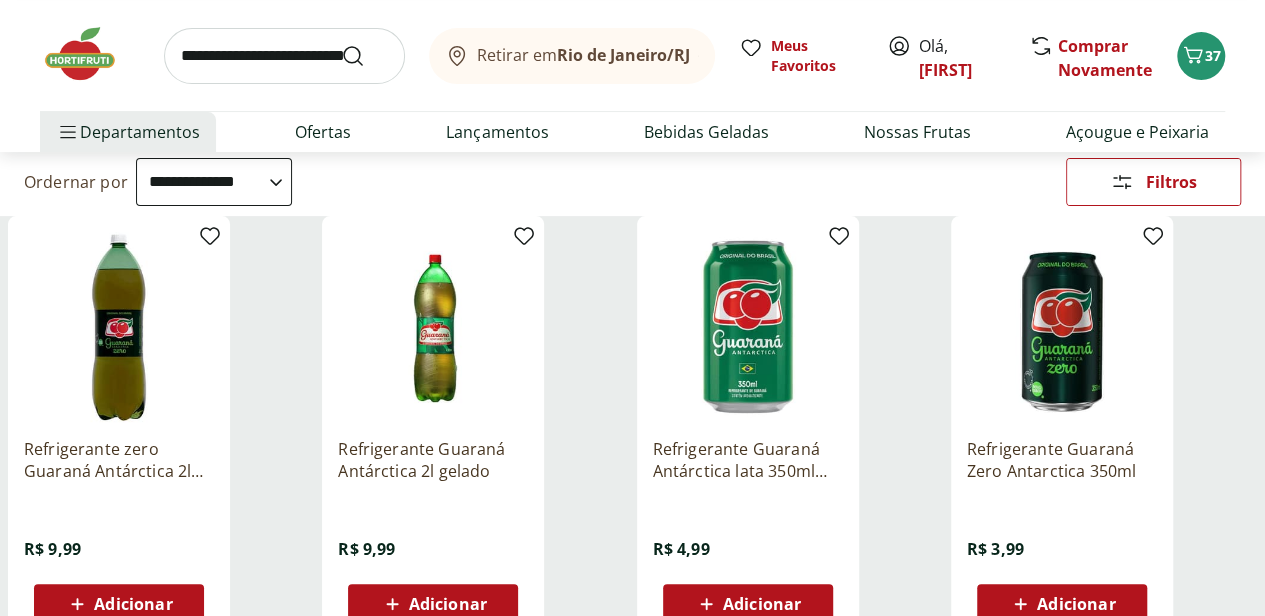 scroll, scrollTop: 300, scrollLeft: 0, axis: vertical 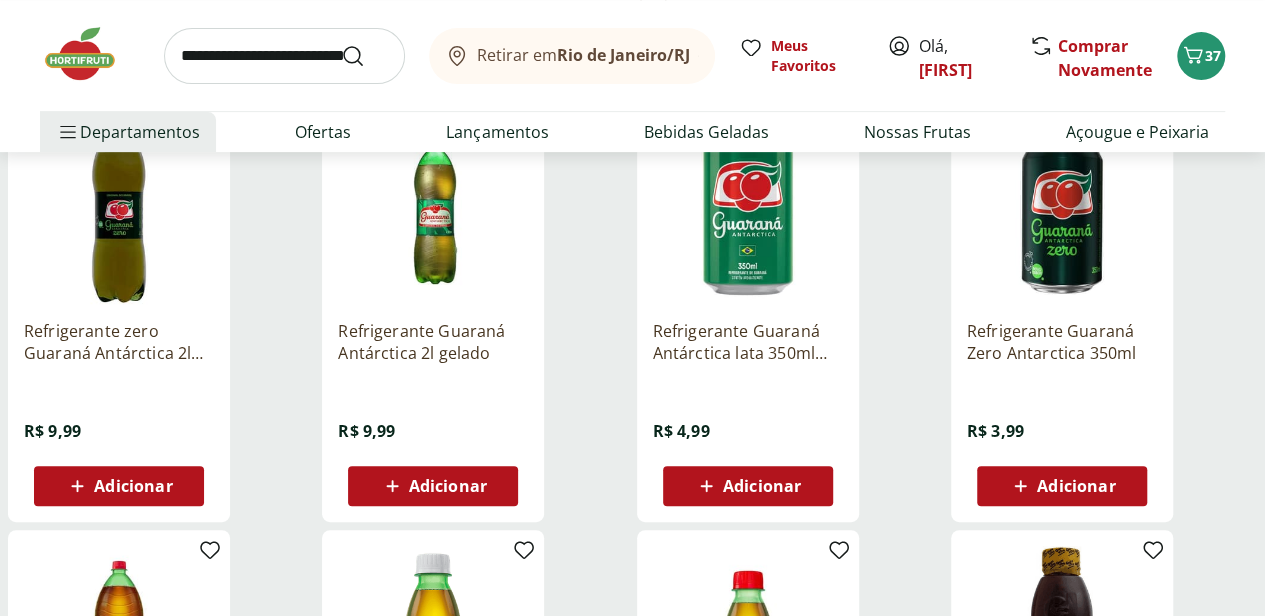 click on "Adicionar" at bounding box center (1076, 486) 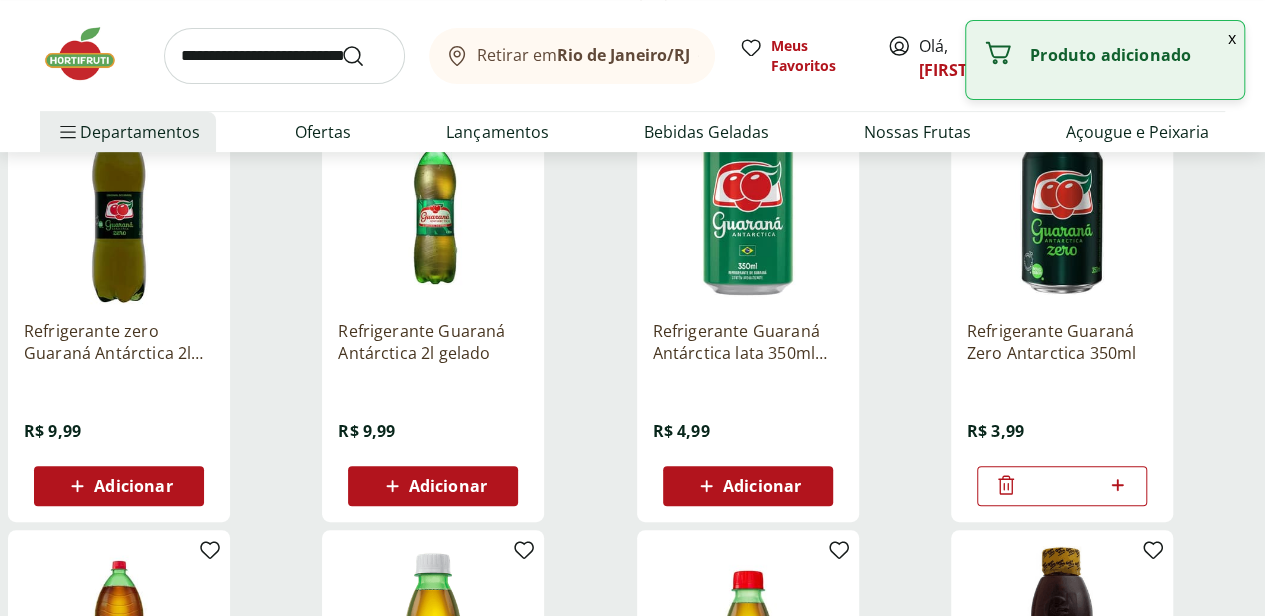 click 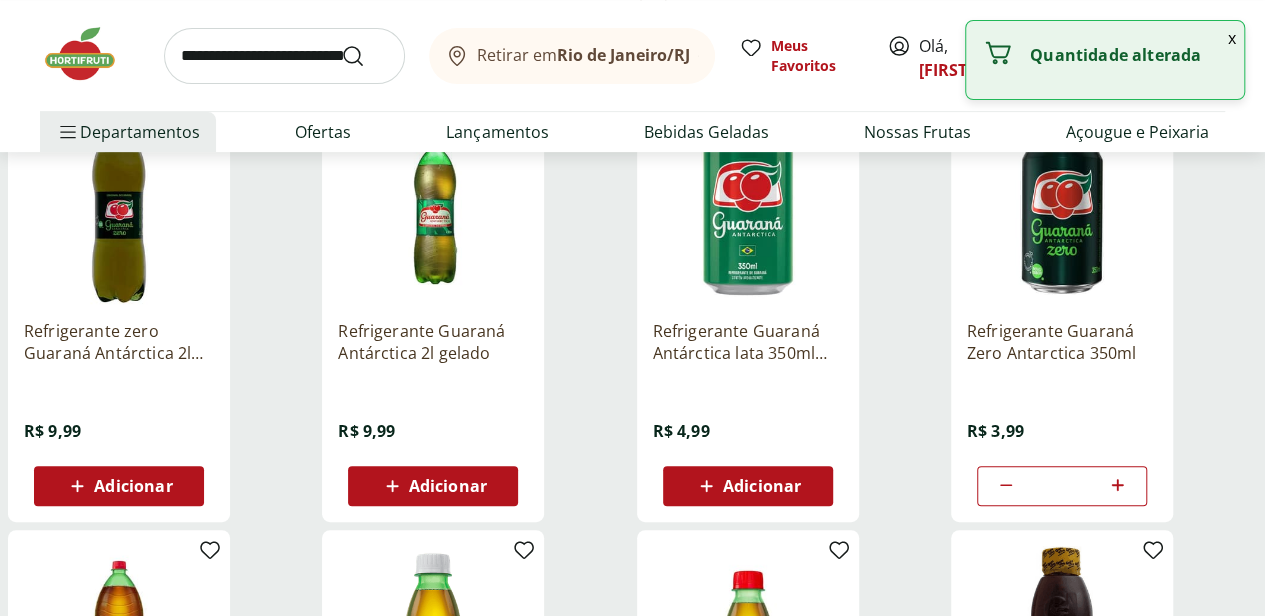 click 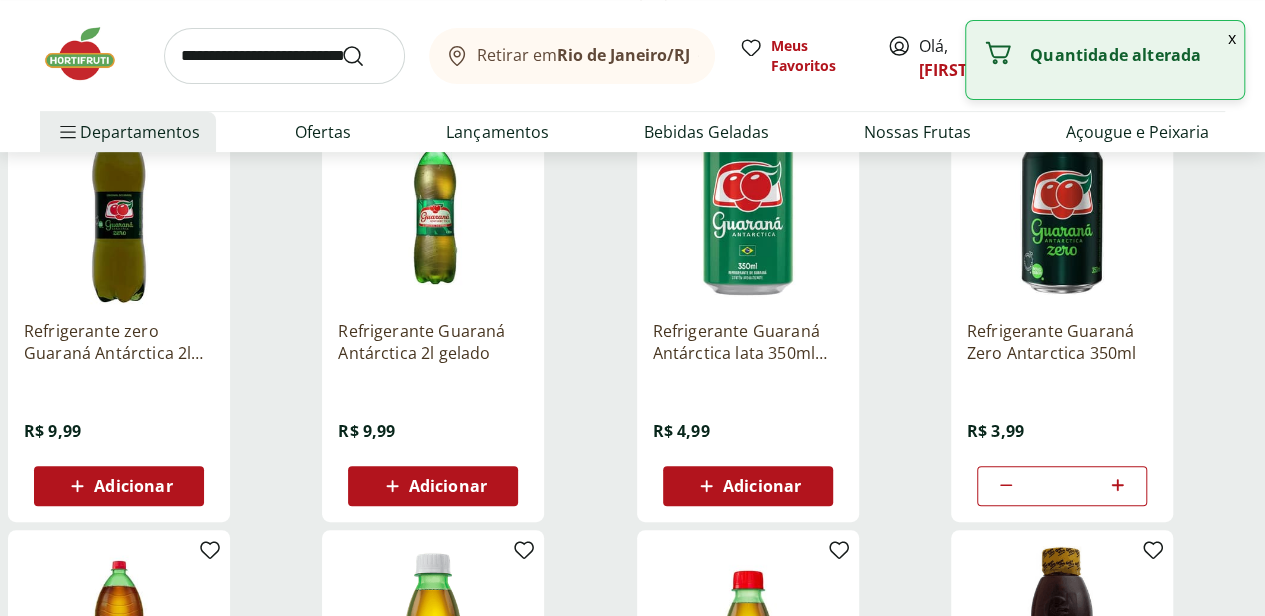 click 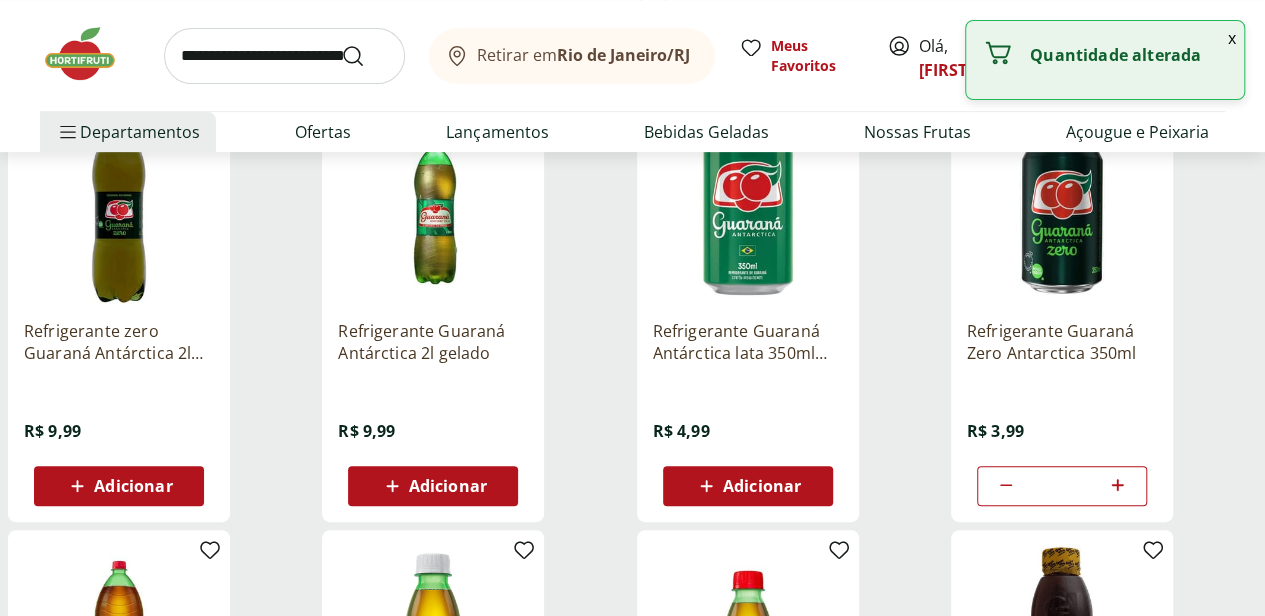 type on "*" 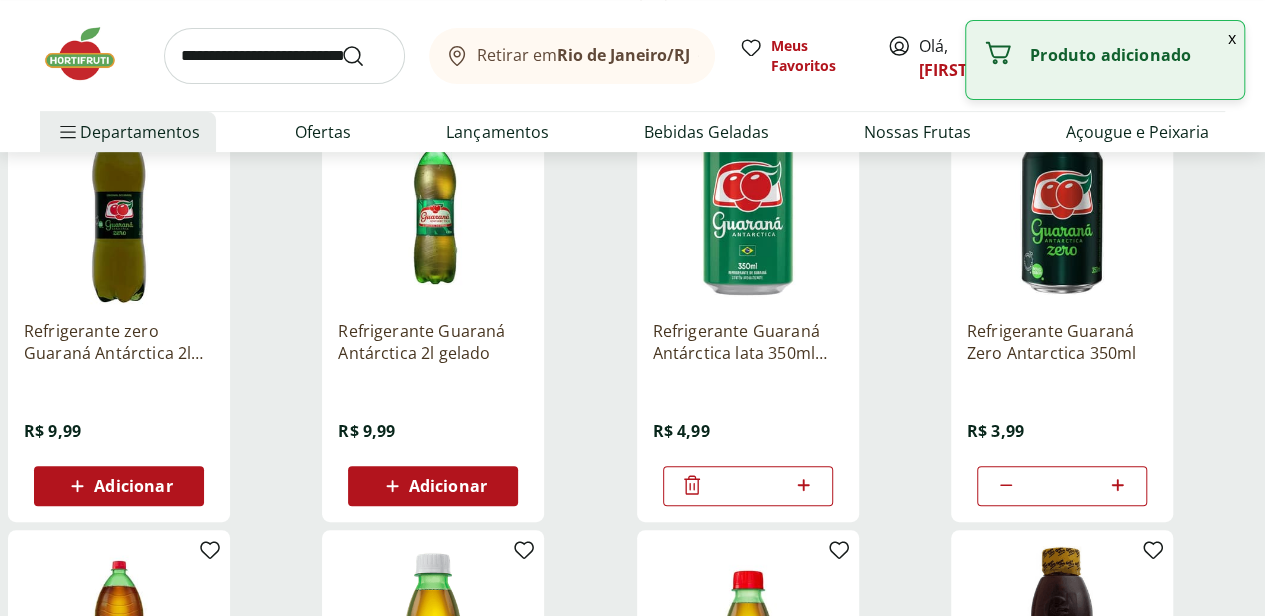click 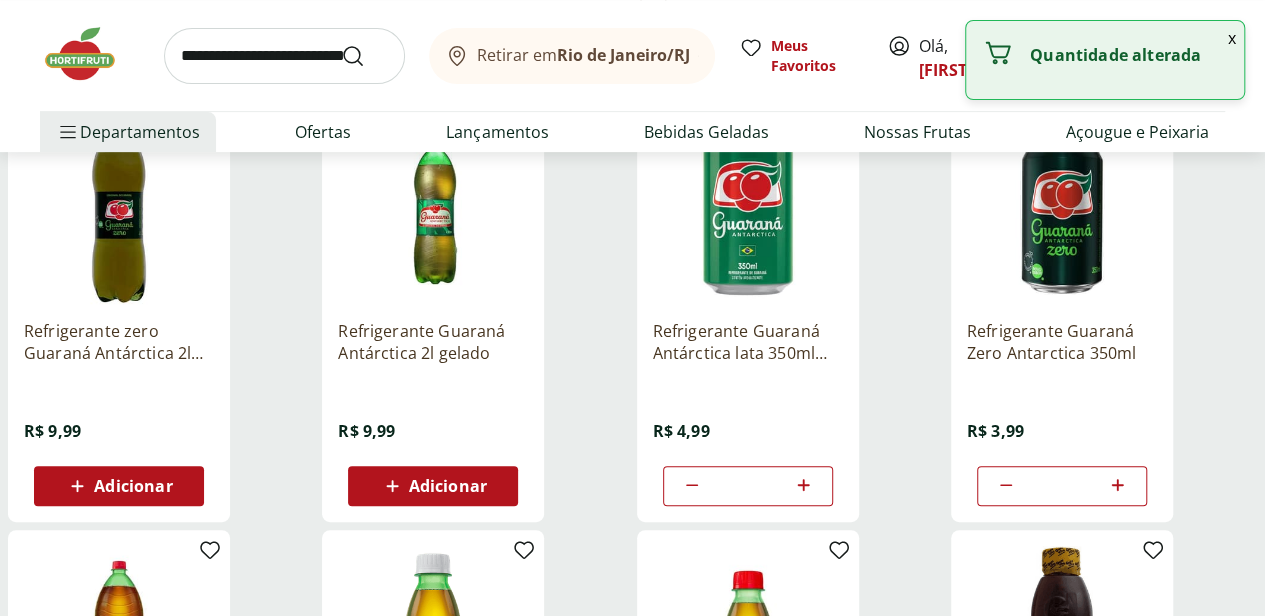click 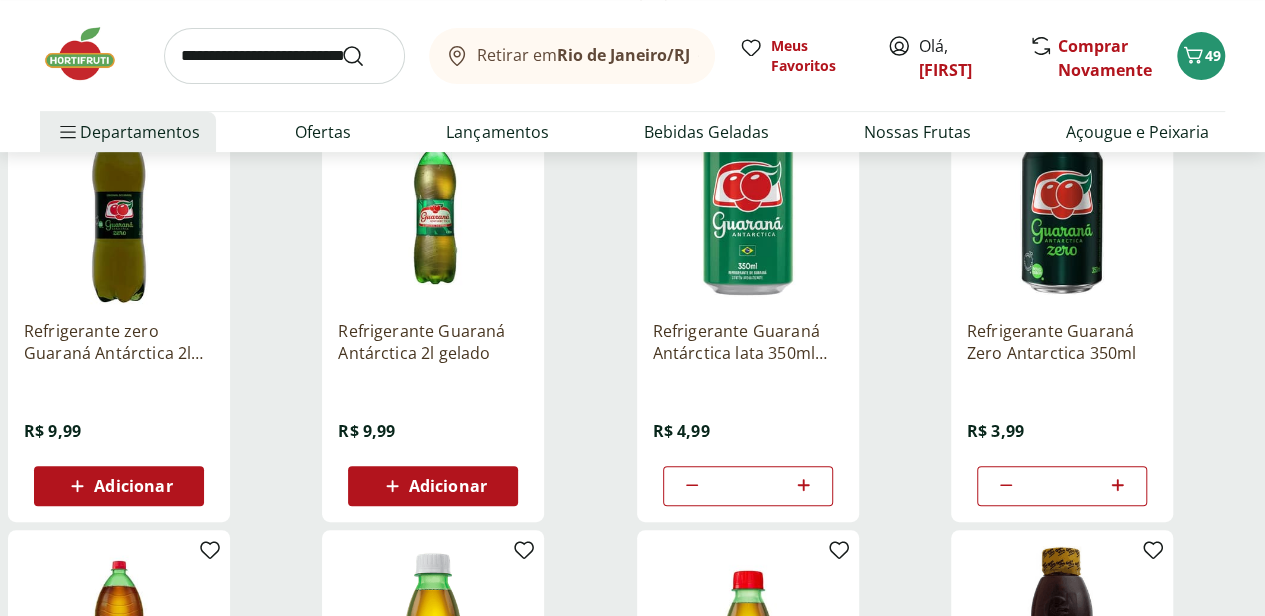 click at bounding box center [284, 56] 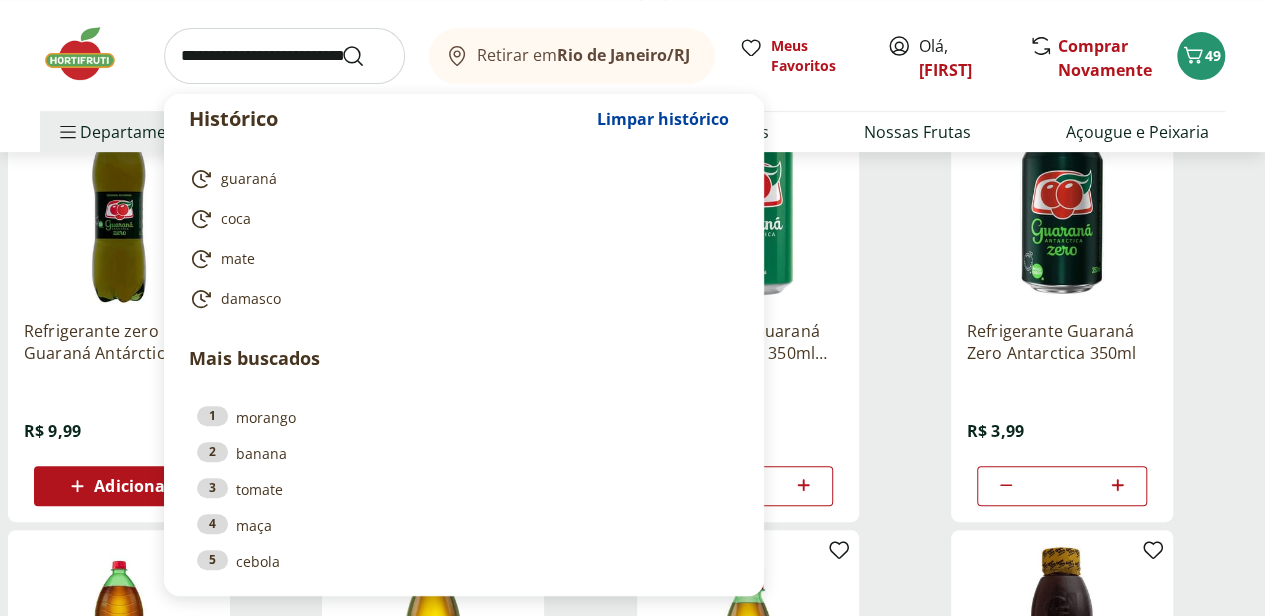 type on "*" 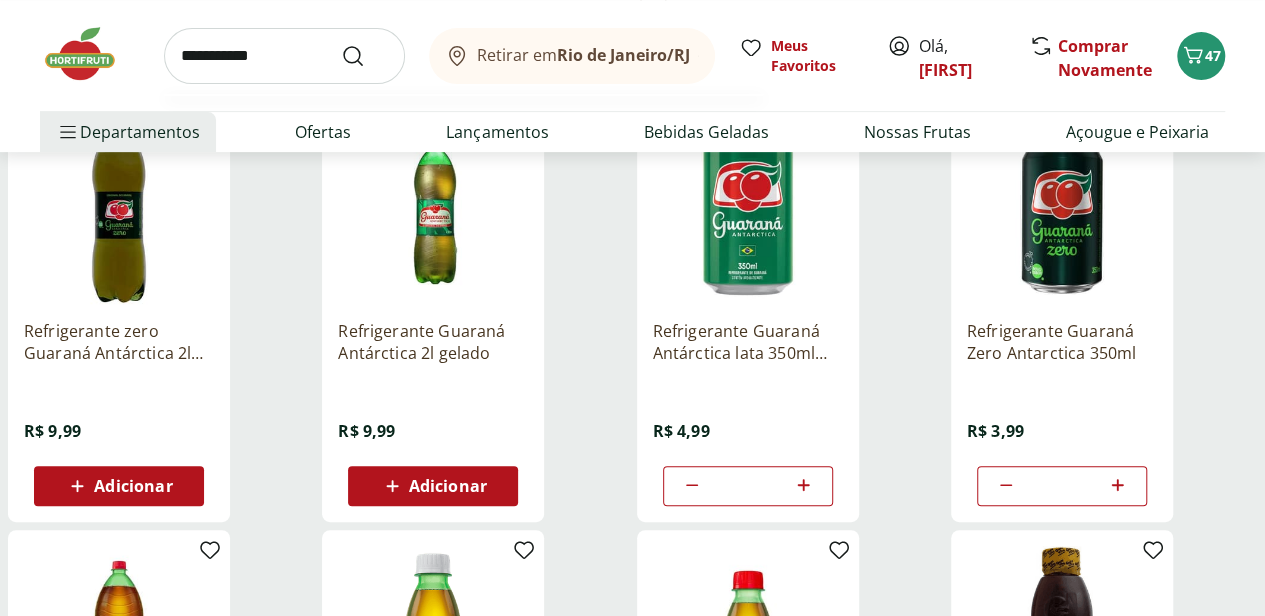 type on "**********" 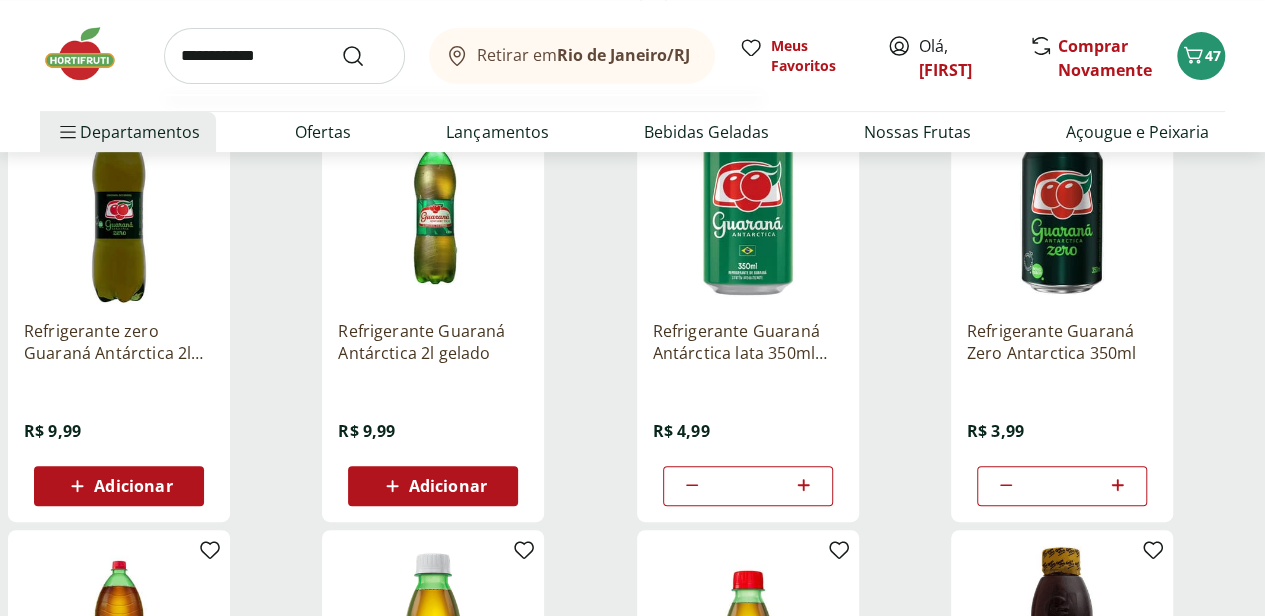 click at bounding box center (365, 56) 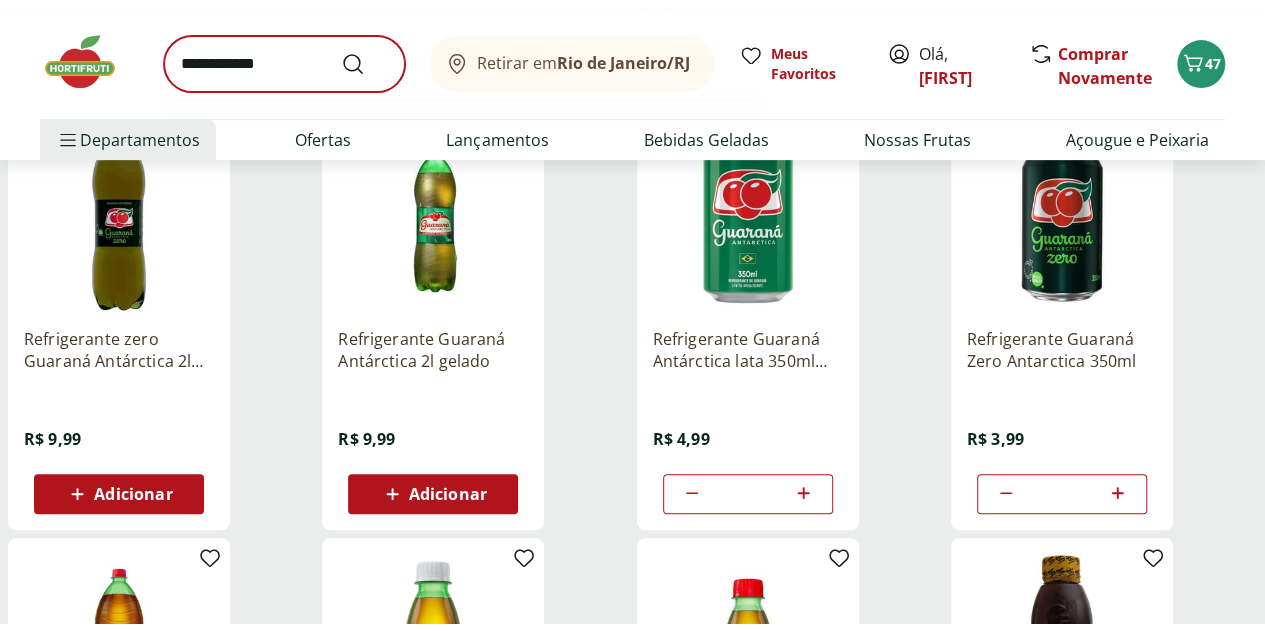scroll, scrollTop: 0, scrollLeft: 0, axis: both 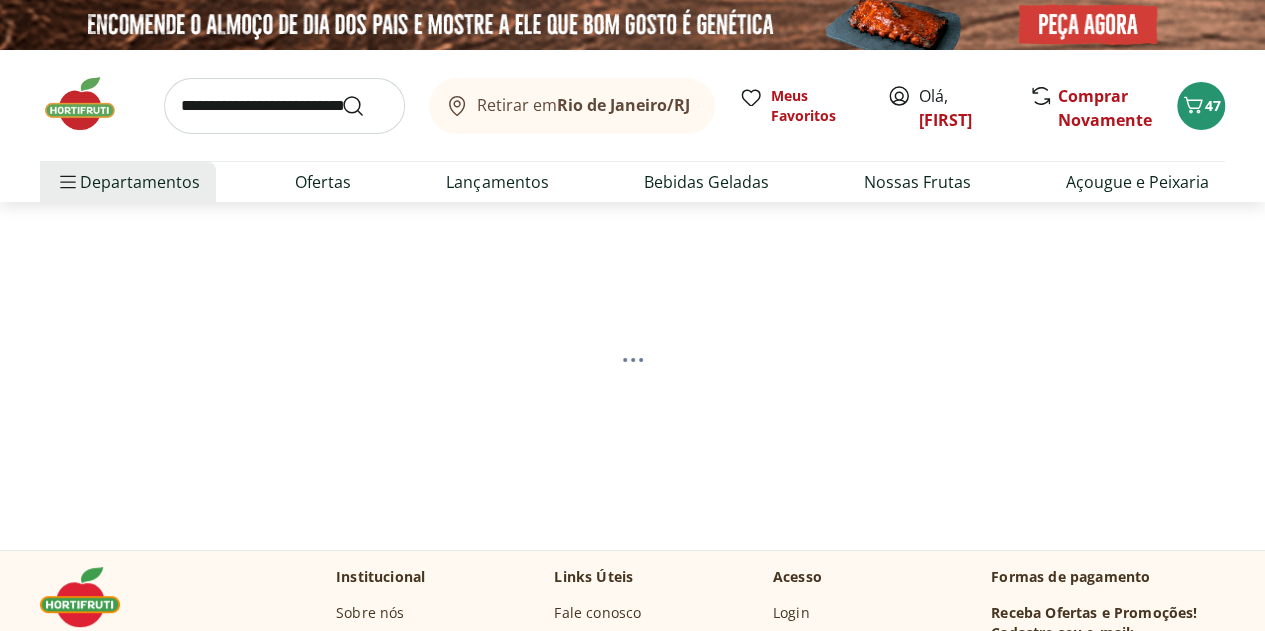 select on "**********" 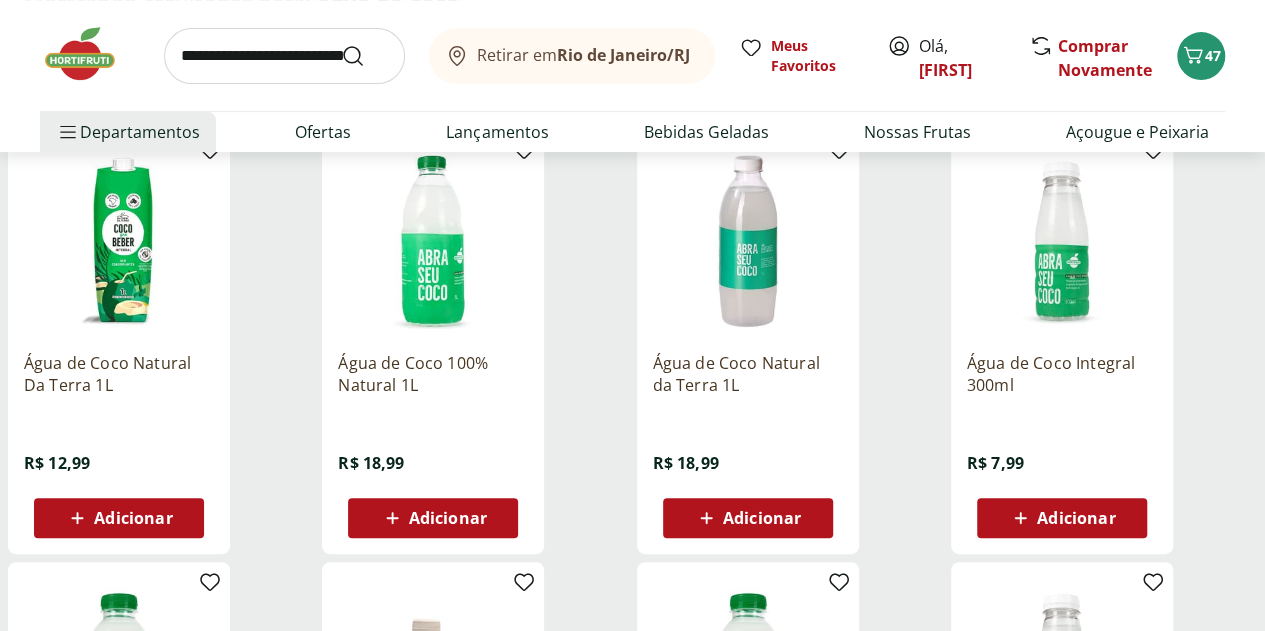 scroll, scrollTop: 300, scrollLeft: 0, axis: vertical 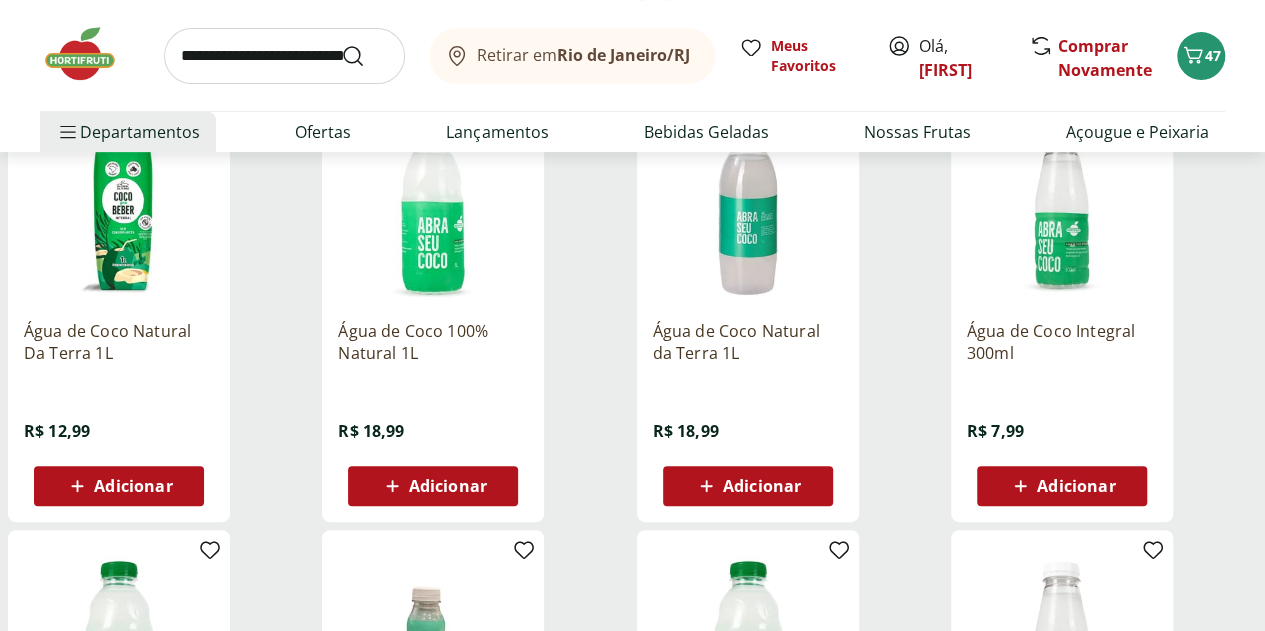 click on "Adicionar" at bounding box center (1076, 486) 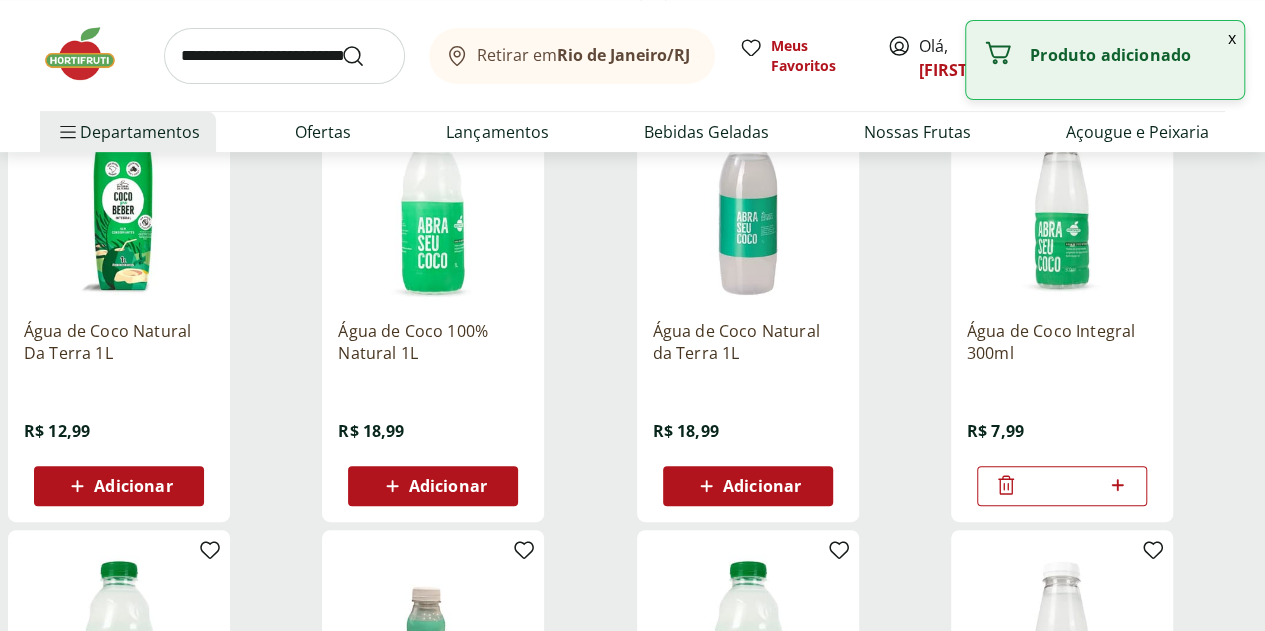 click 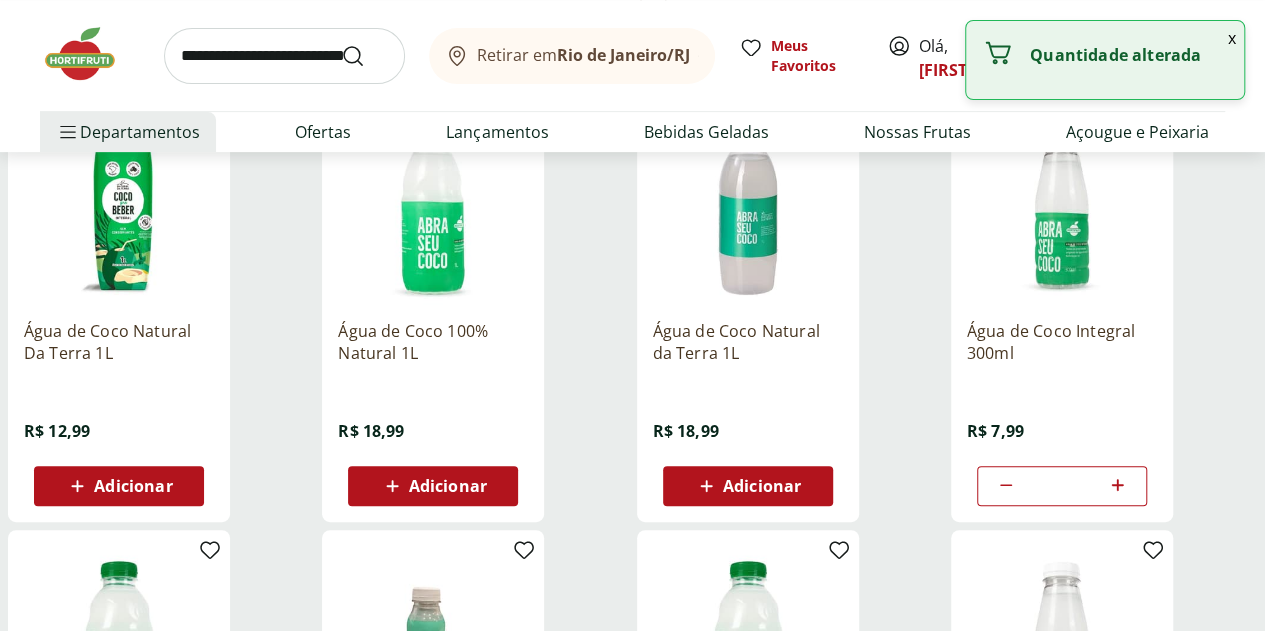 click 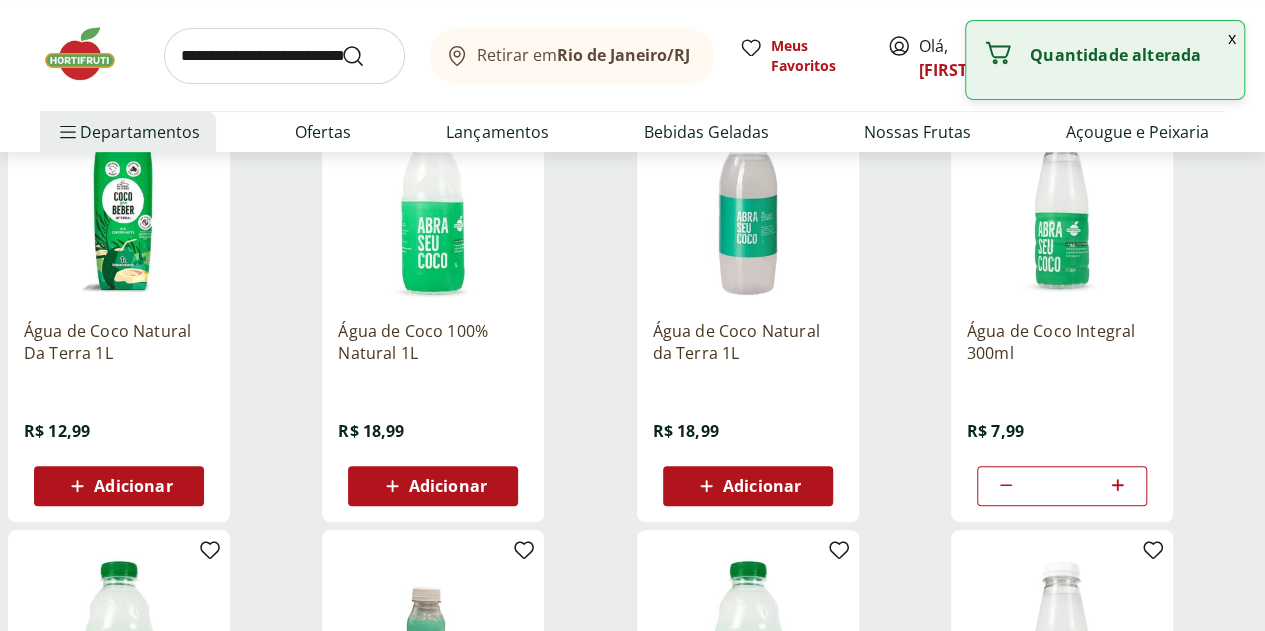 click 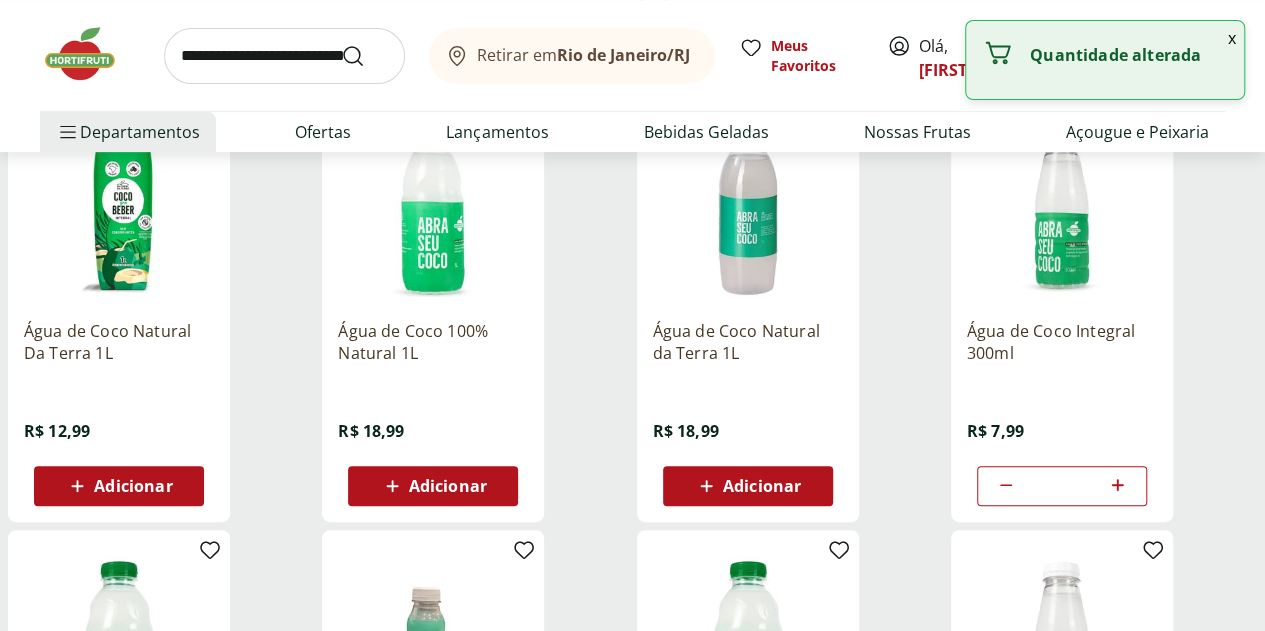 click 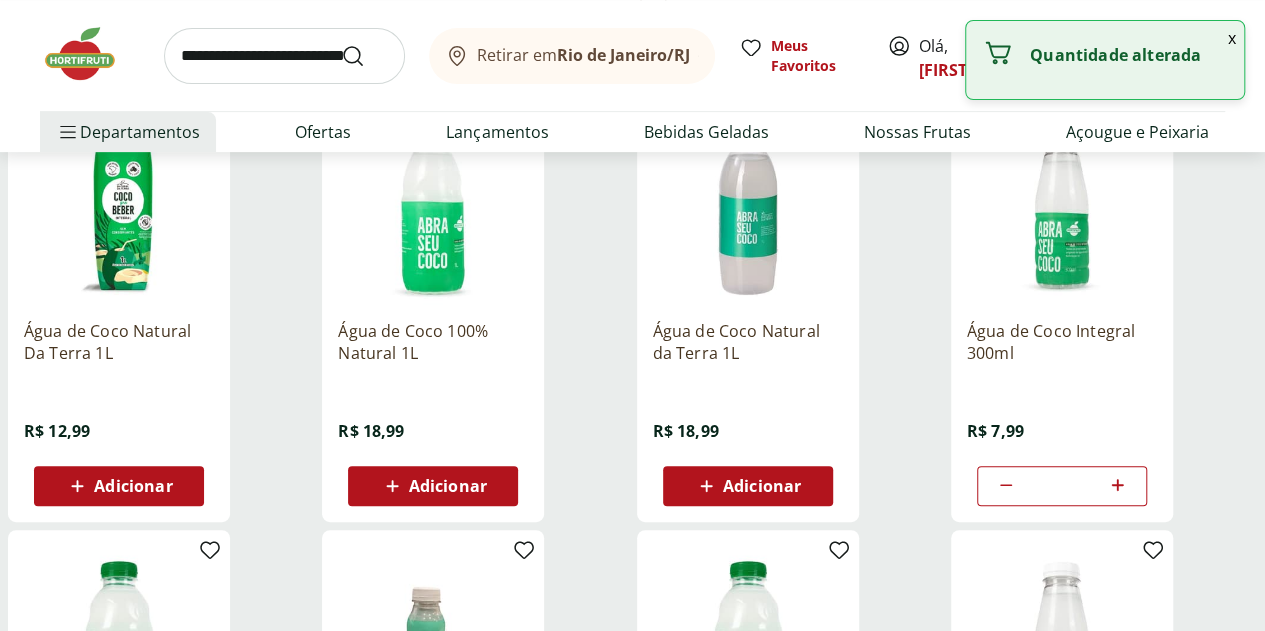 click 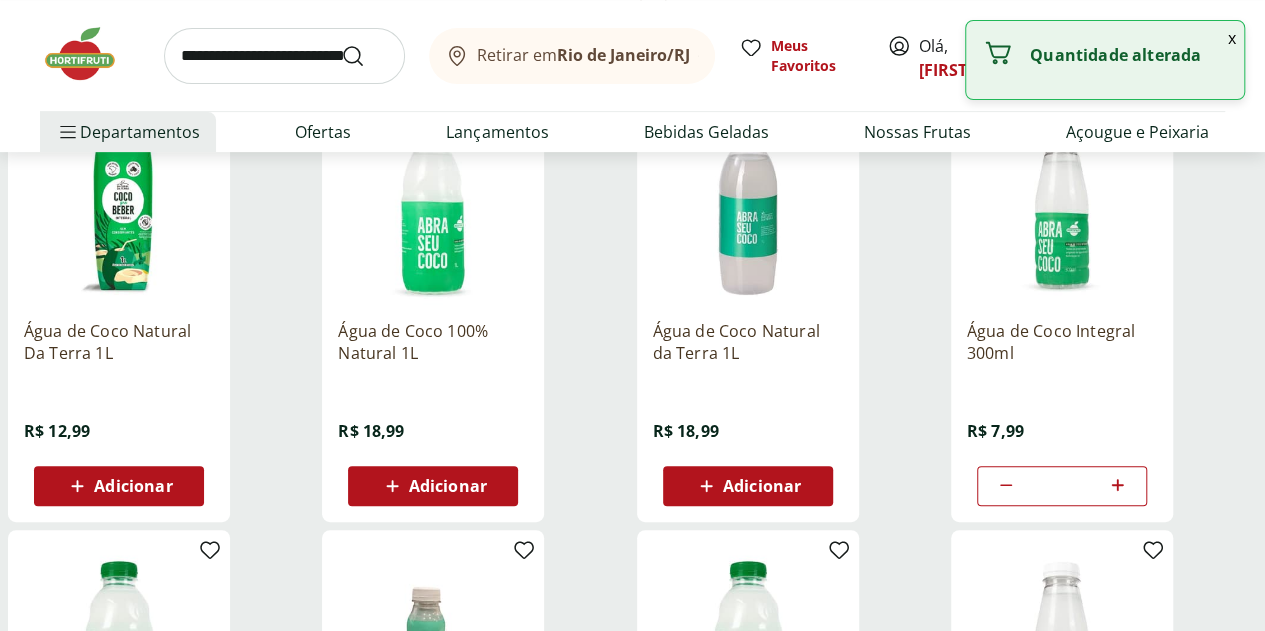 type on "*" 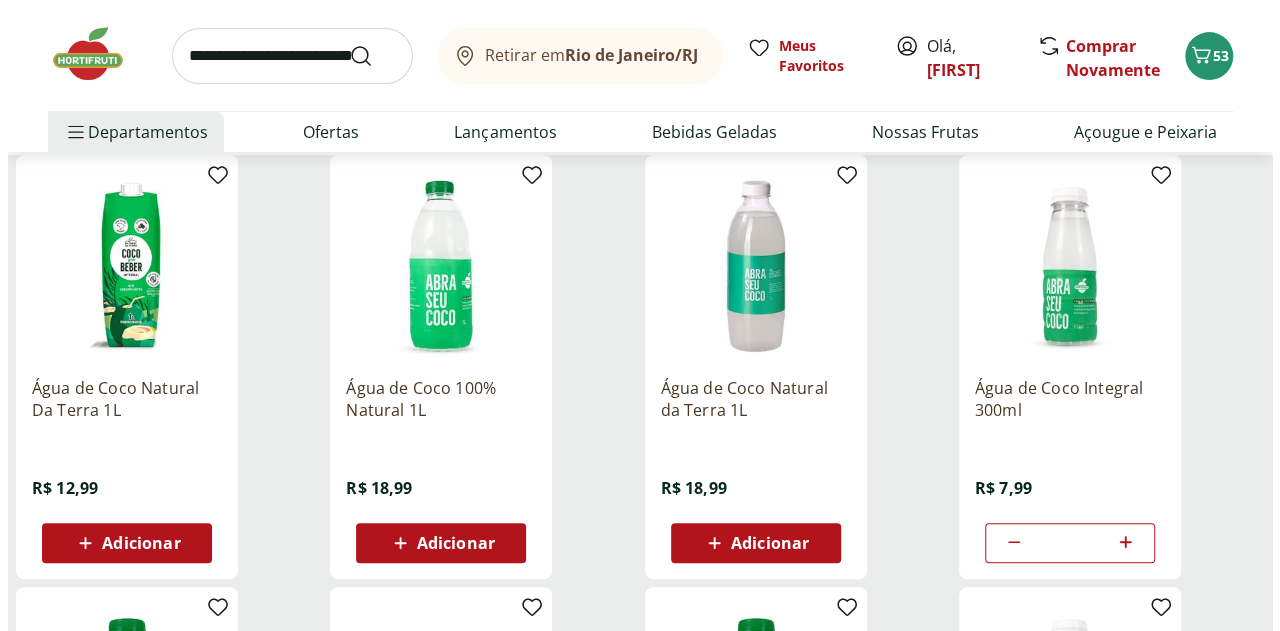 scroll, scrollTop: 200, scrollLeft: 0, axis: vertical 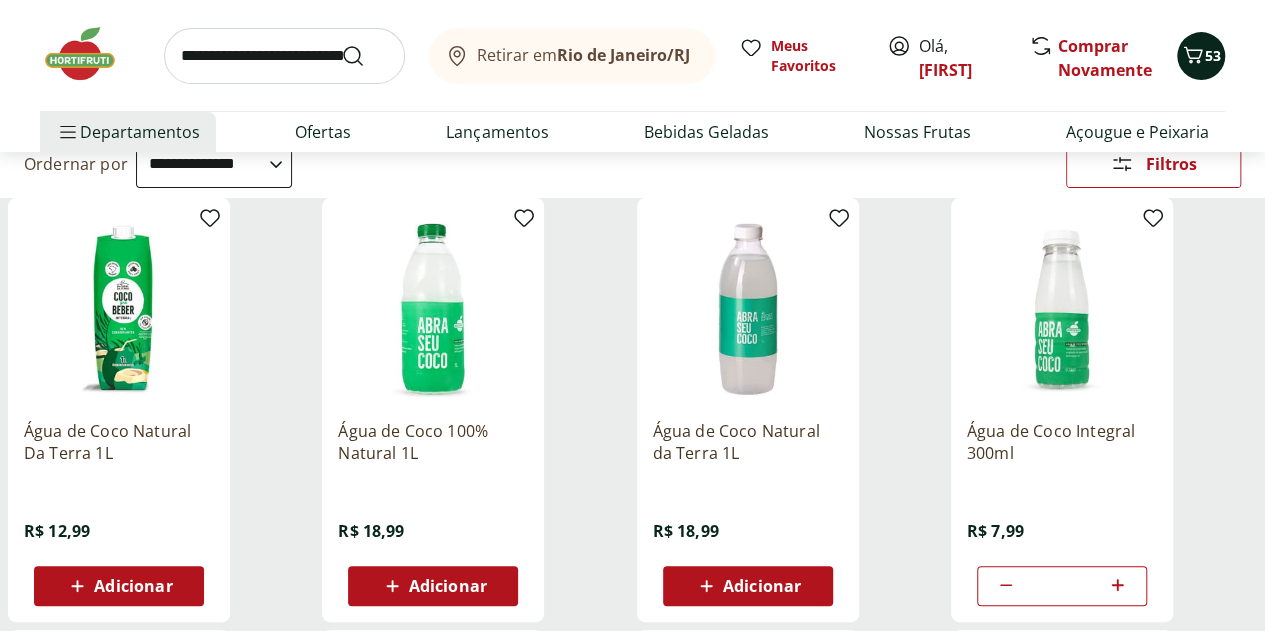 click on "53" at bounding box center (1213, 55) 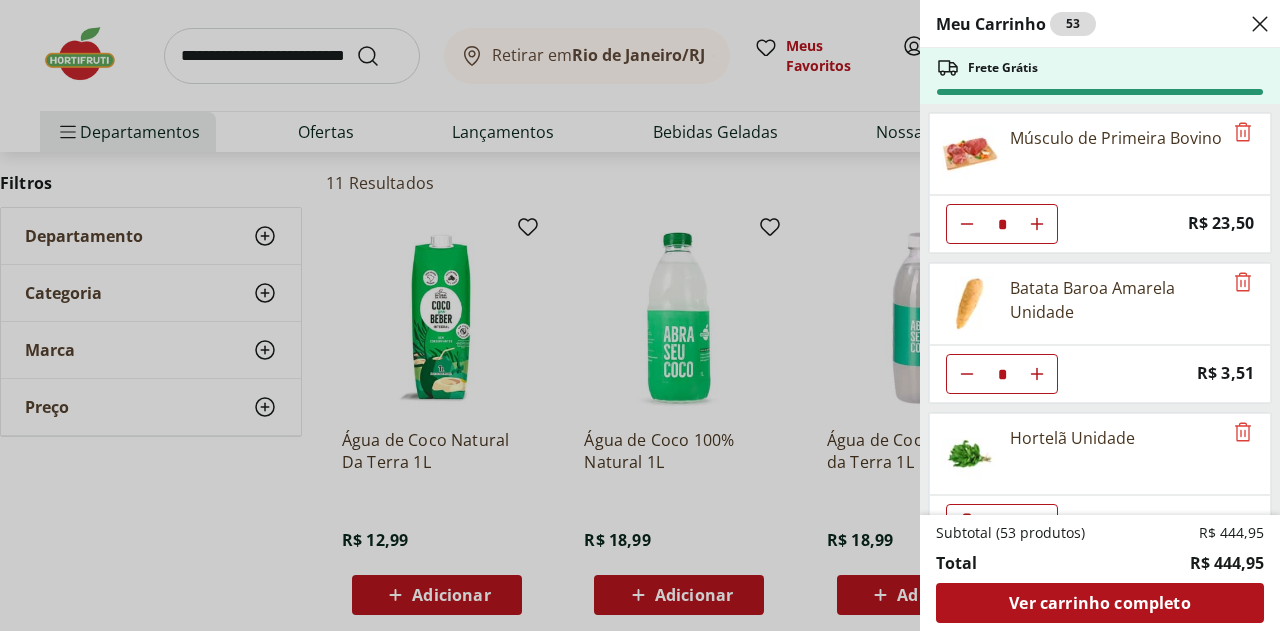 scroll, scrollTop: 100, scrollLeft: 0, axis: vertical 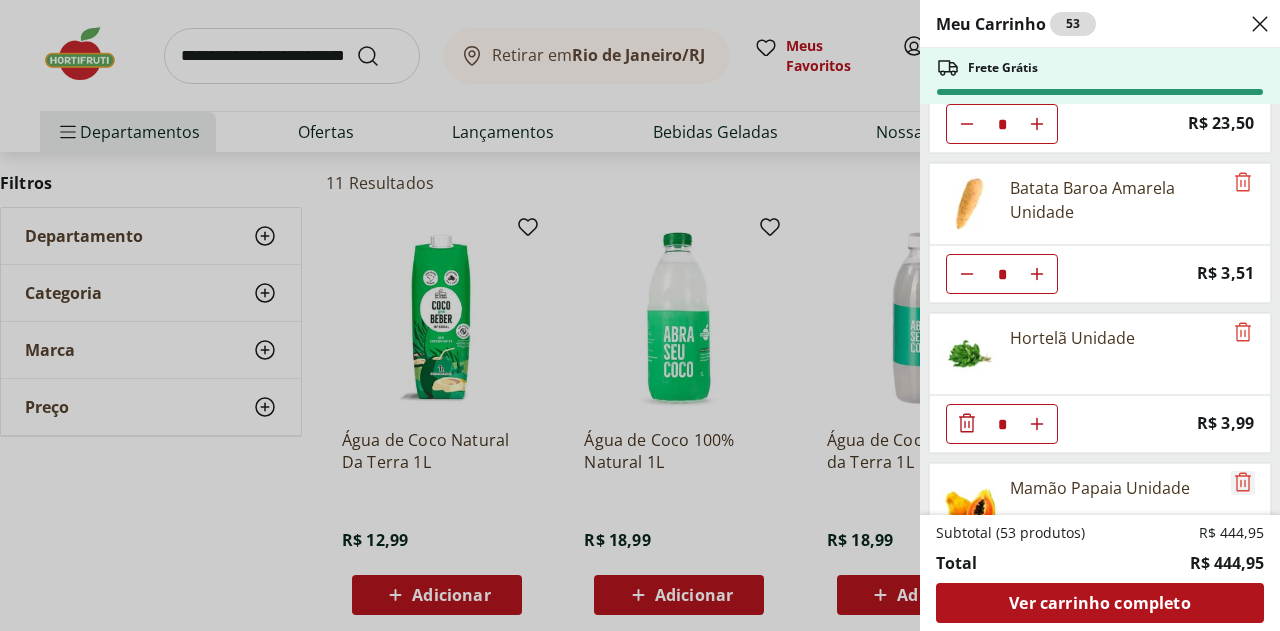 click 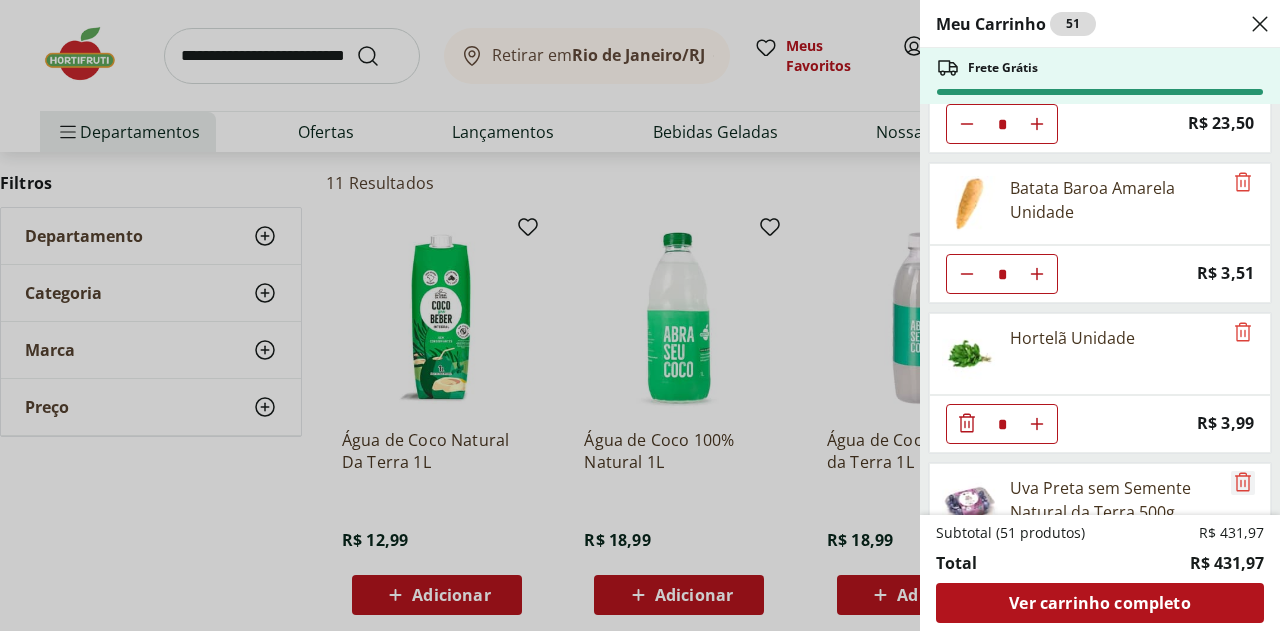 click 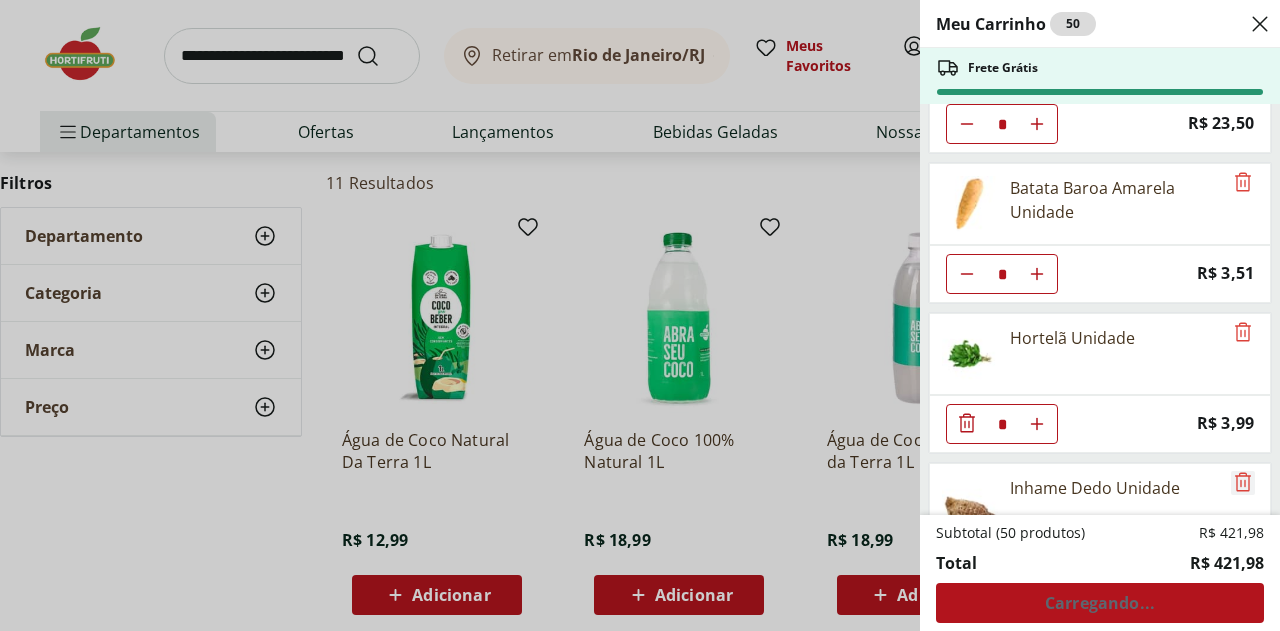 click 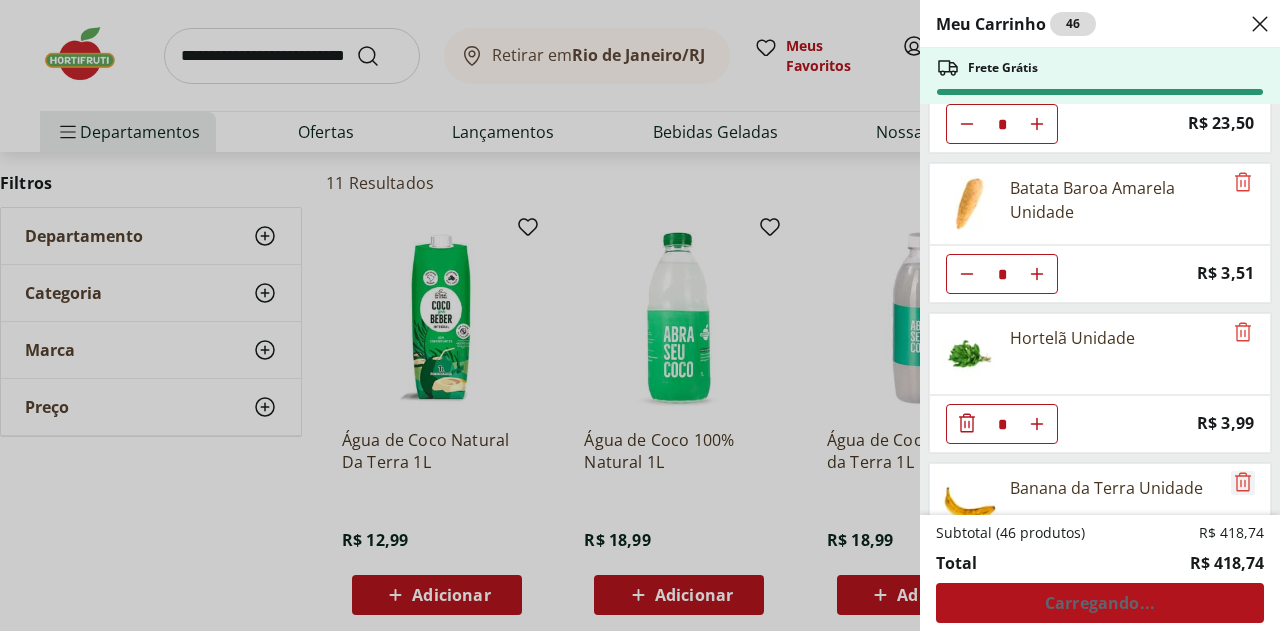 click 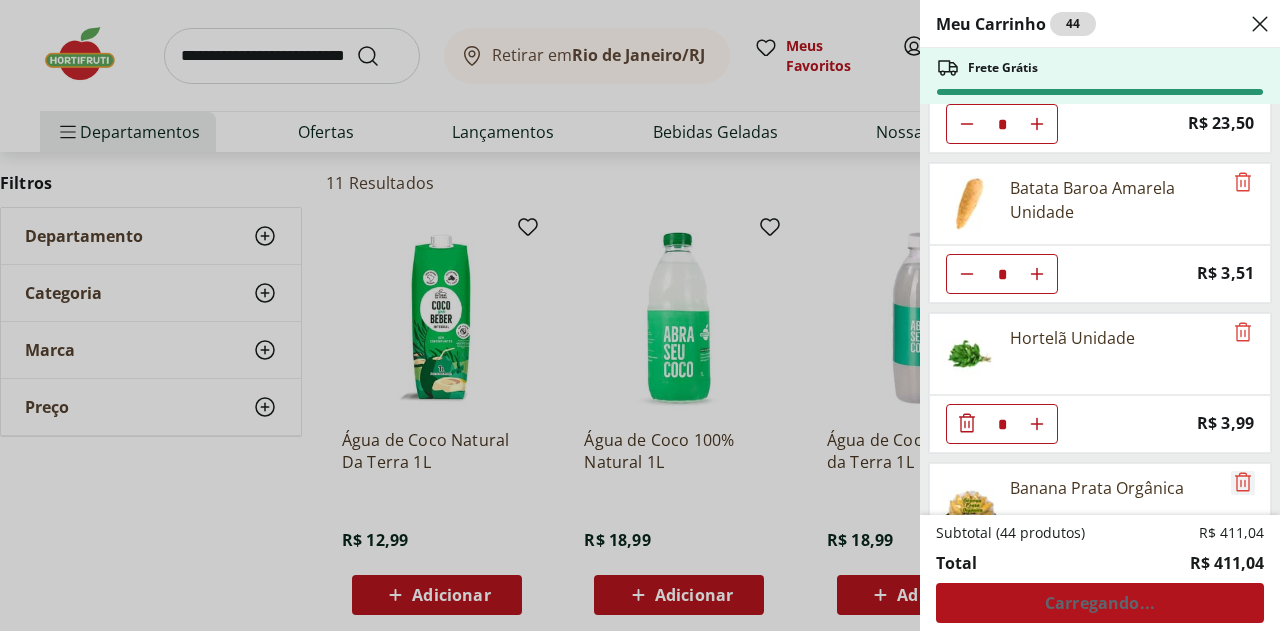 click 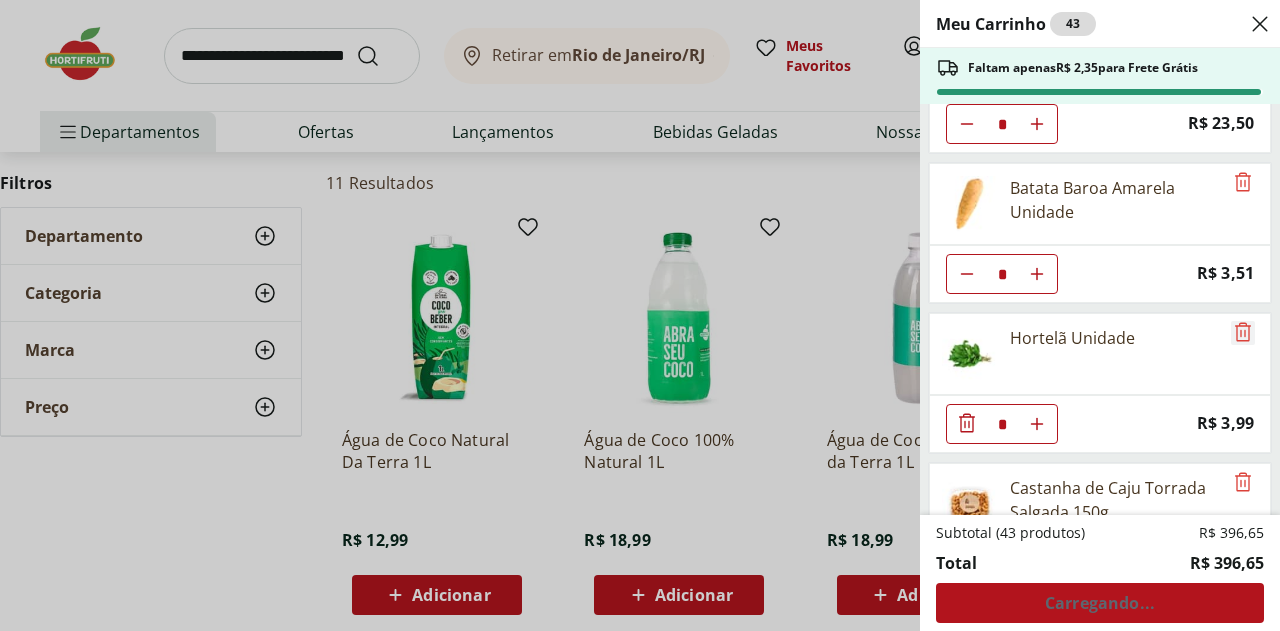 click 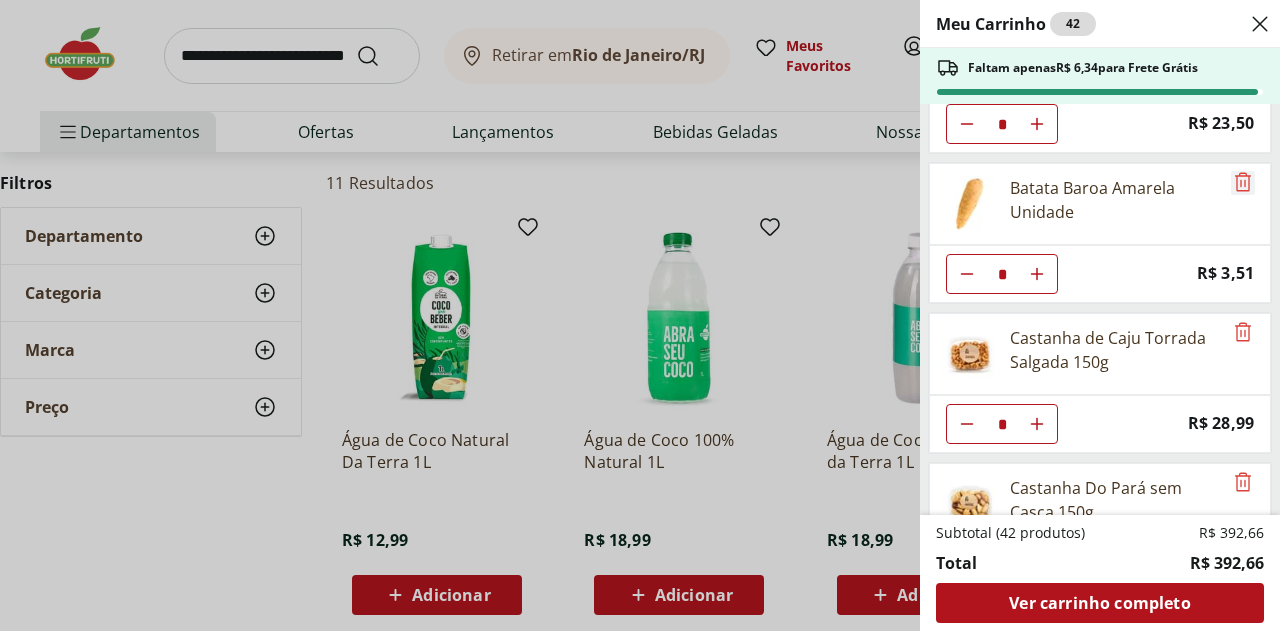 click 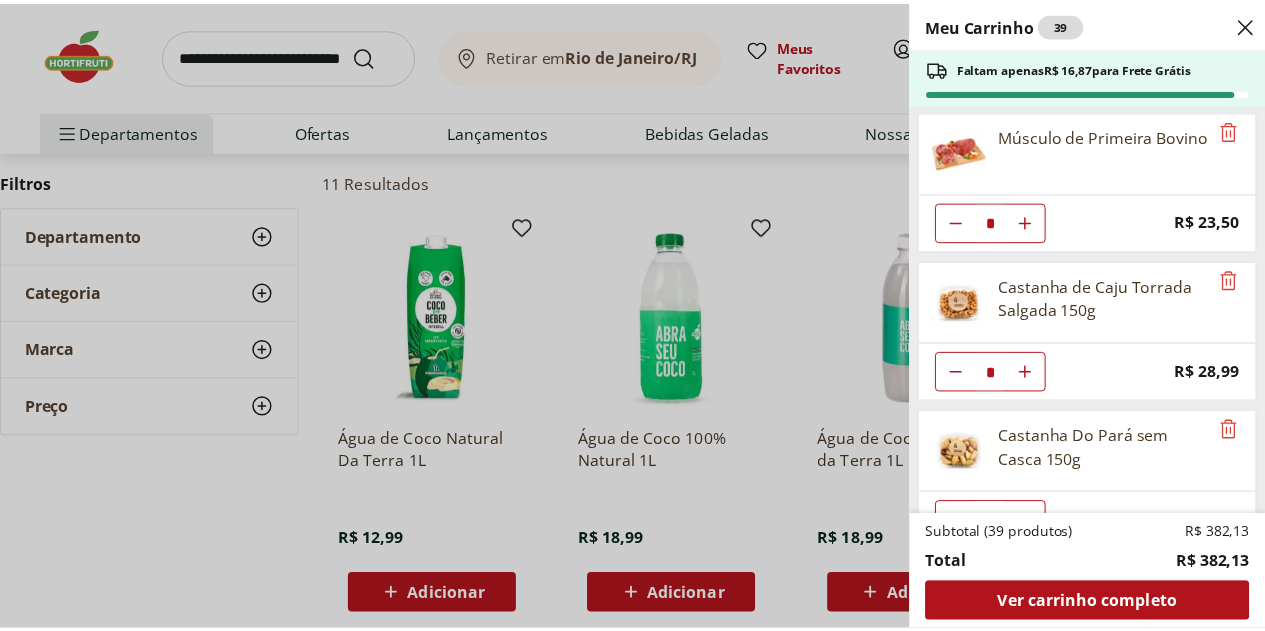 scroll, scrollTop: 0, scrollLeft: 0, axis: both 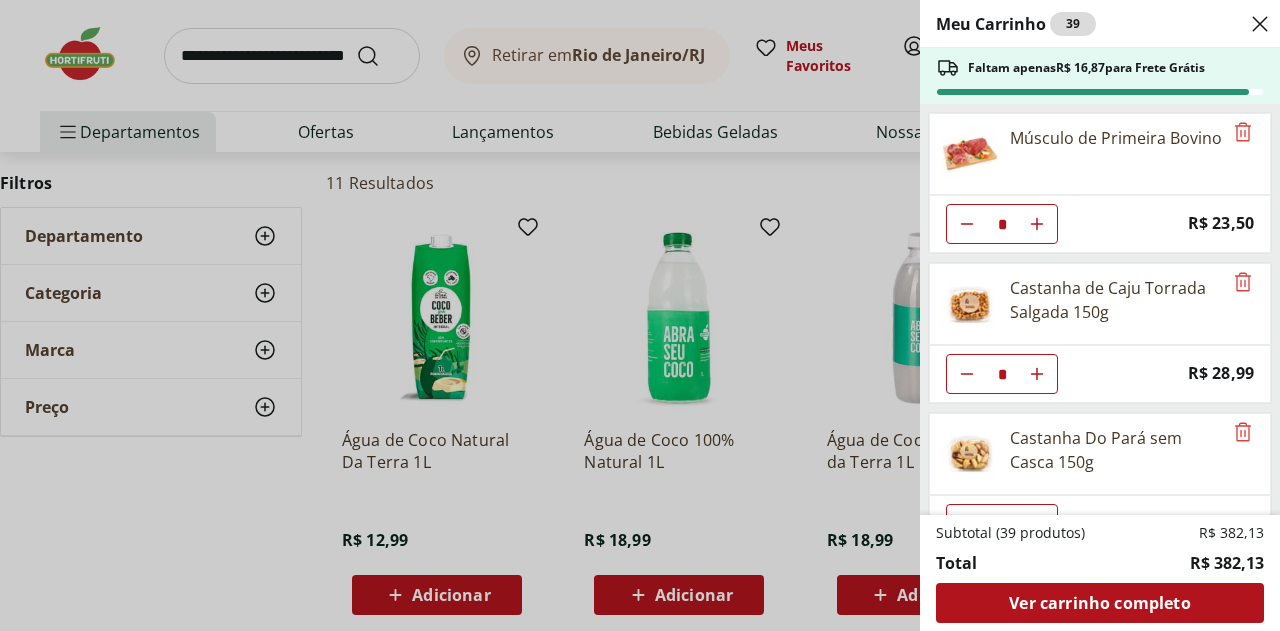 click on "Meu Carrinho 39 Faltam apenas  R$ 16,87  para Frete Grátis Músculo de Primeira Bovino * Price: R$ 23,50 Castanha de Caju Torrada Salgada 150g * Price: R$ 28,99 Castanha Do Pará sem Casca 150g * Price: R$ 35,99 Damasco Turco Seco 200g * Price: R$ 26,99 Chá Mate Original Matte Leão Garrafa 300Ml * Price: R$ 4,39 Refrigerante sem Açúcar Coca-Cola 350ml * Price: R$ 3,89 Refrigerante Coca-Cola Lata 350Ml * Price: R$ 3,89 Refrigerante Guaraná Zero Antarctica 350ml * Price: R$ 3,99 Refrigerante Guaraná Antárctica lata 350ml gelada * Price: R$ 4,99 Água de Coco Integral 300ml * Price: R$ 7,99 Subtotal (39 produtos) R$ 382,13 Total R$ 382,13 Ver carrinho completo" at bounding box center (640, 315) 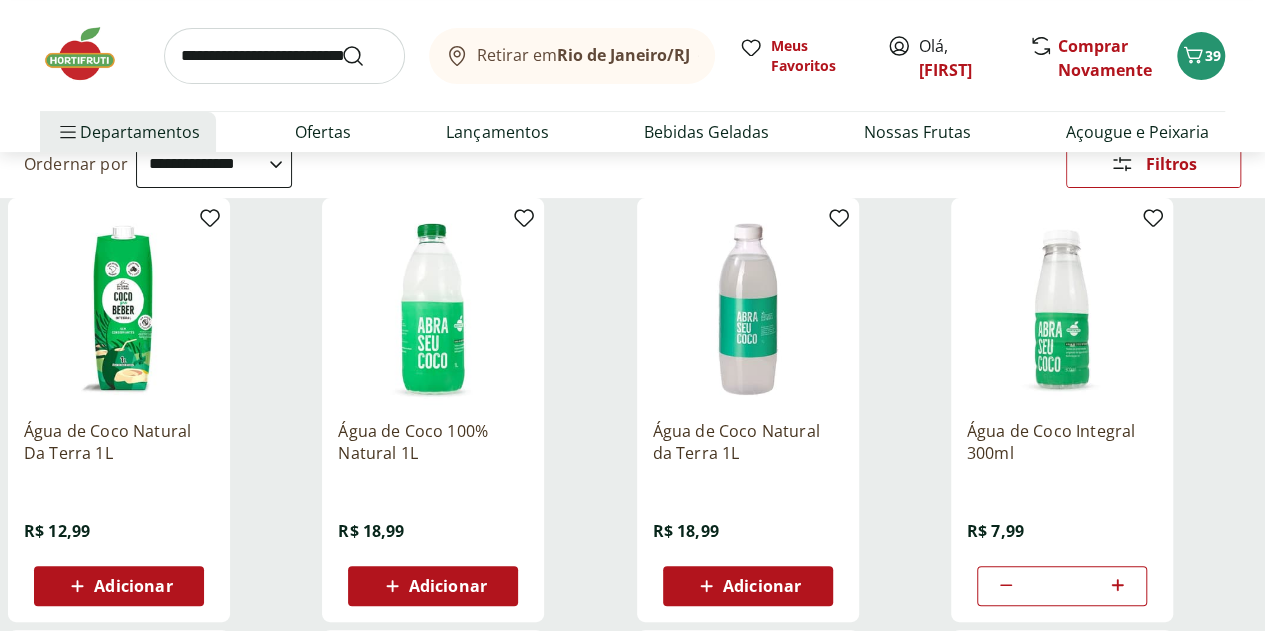 click at bounding box center (284, 56) 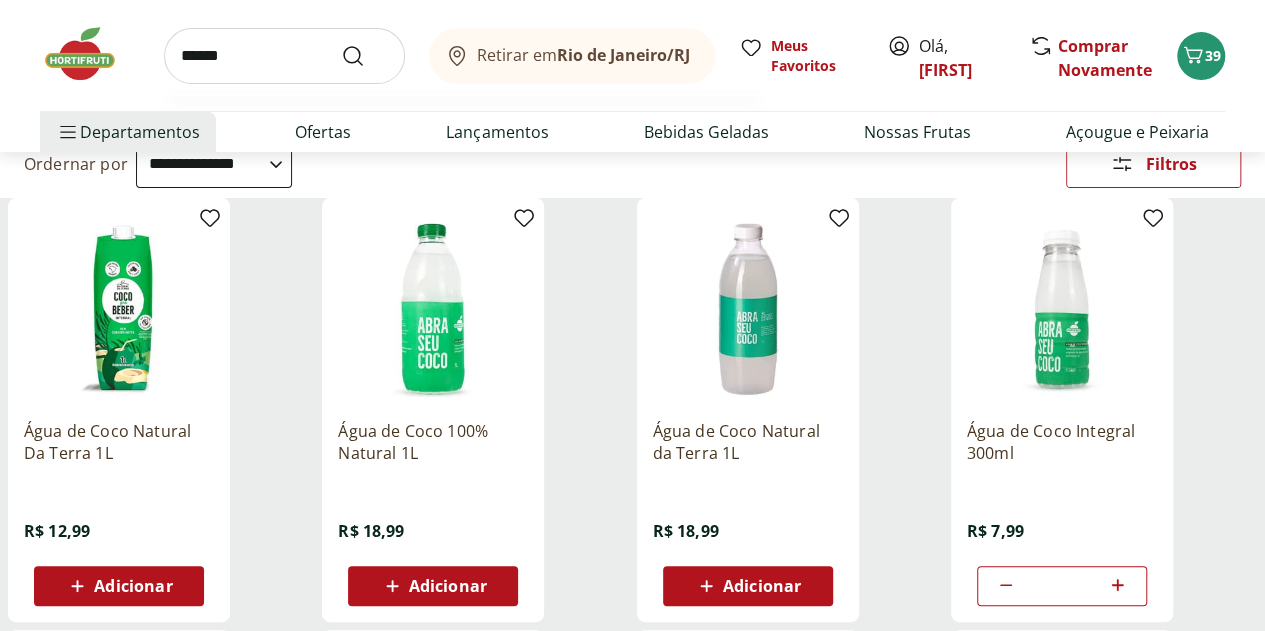type on "******" 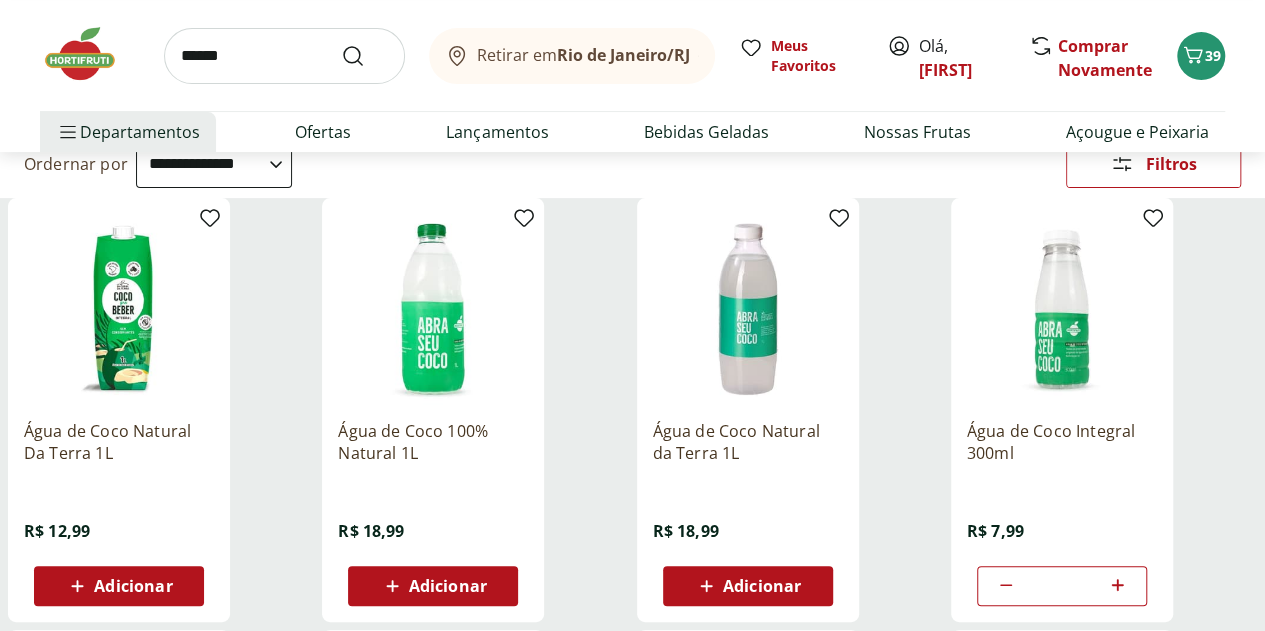 scroll, scrollTop: 0, scrollLeft: 0, axis: both 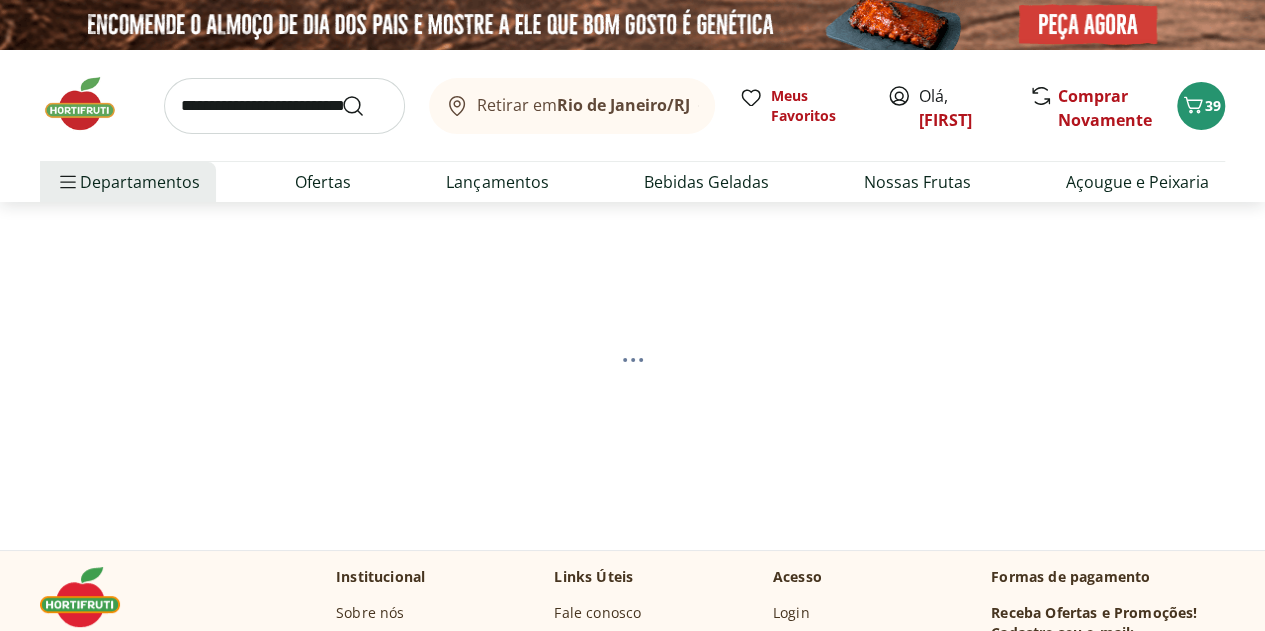 select on "**********" 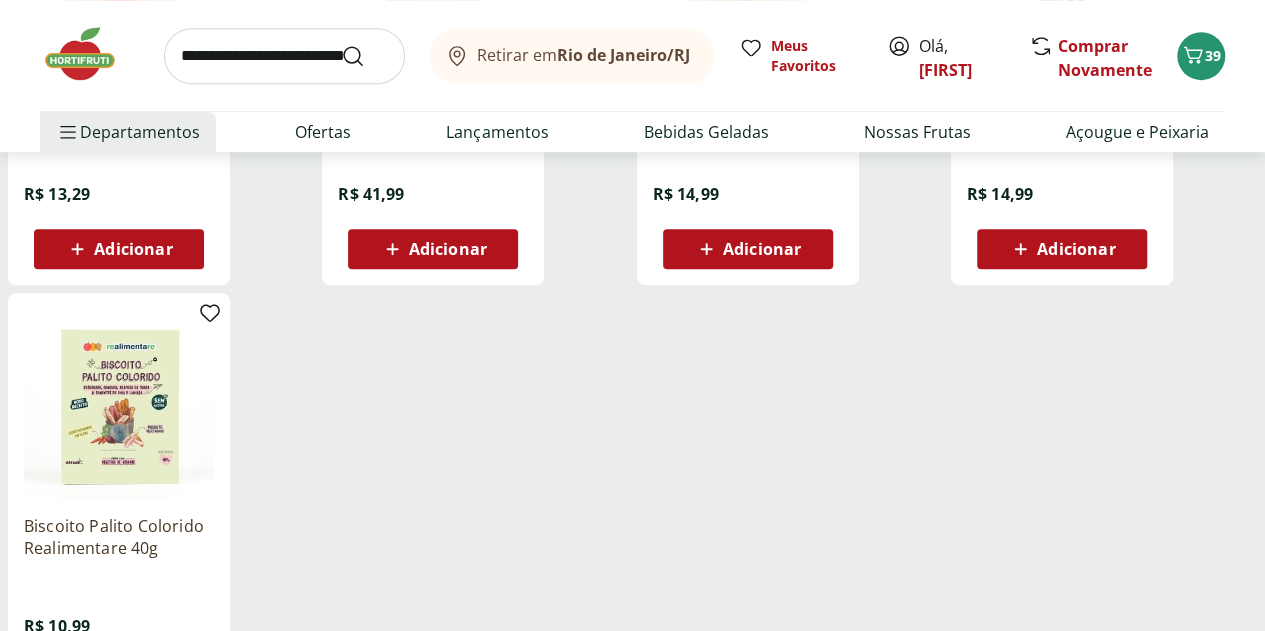 scroll, scrollTop: 600, scrollLeft: 0, axis: vertical 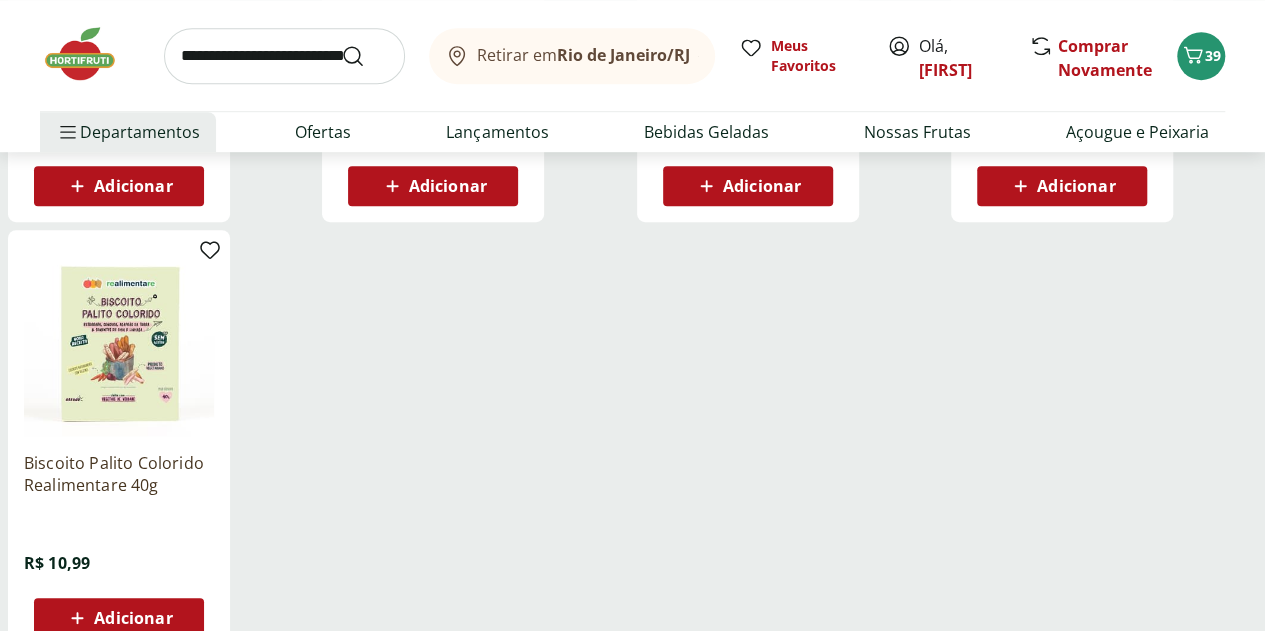 click at bounding box center (119, 341) 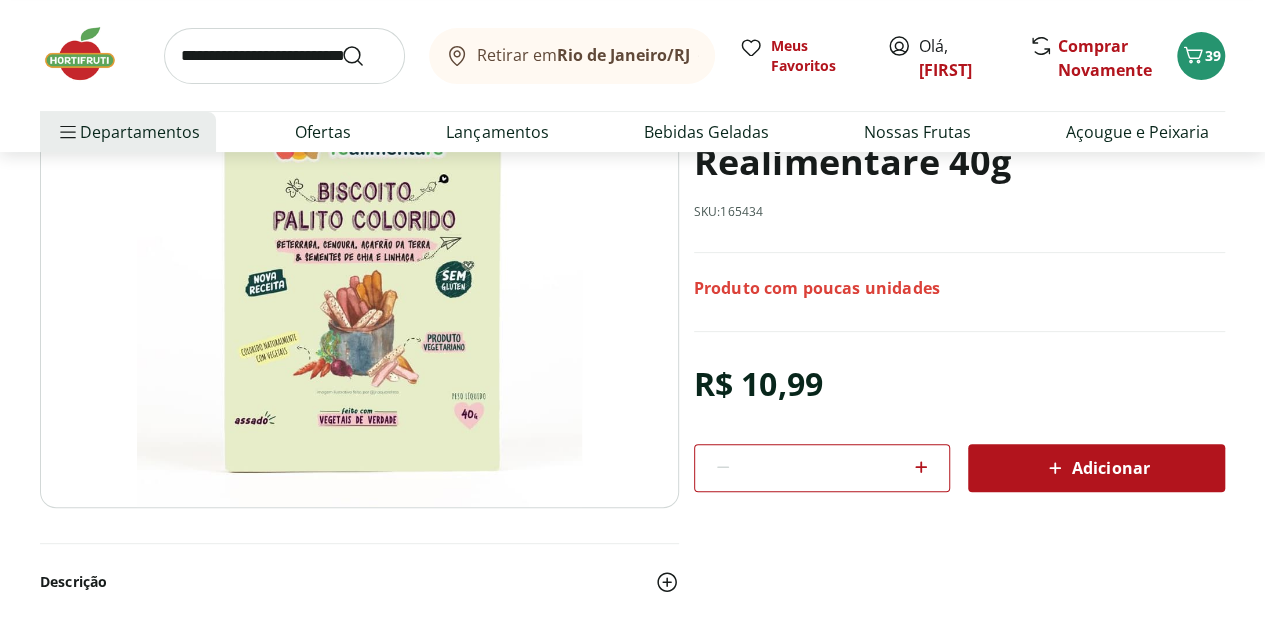 scroll, scrollTop: 200, scrollLeft: 0, axis: vertical 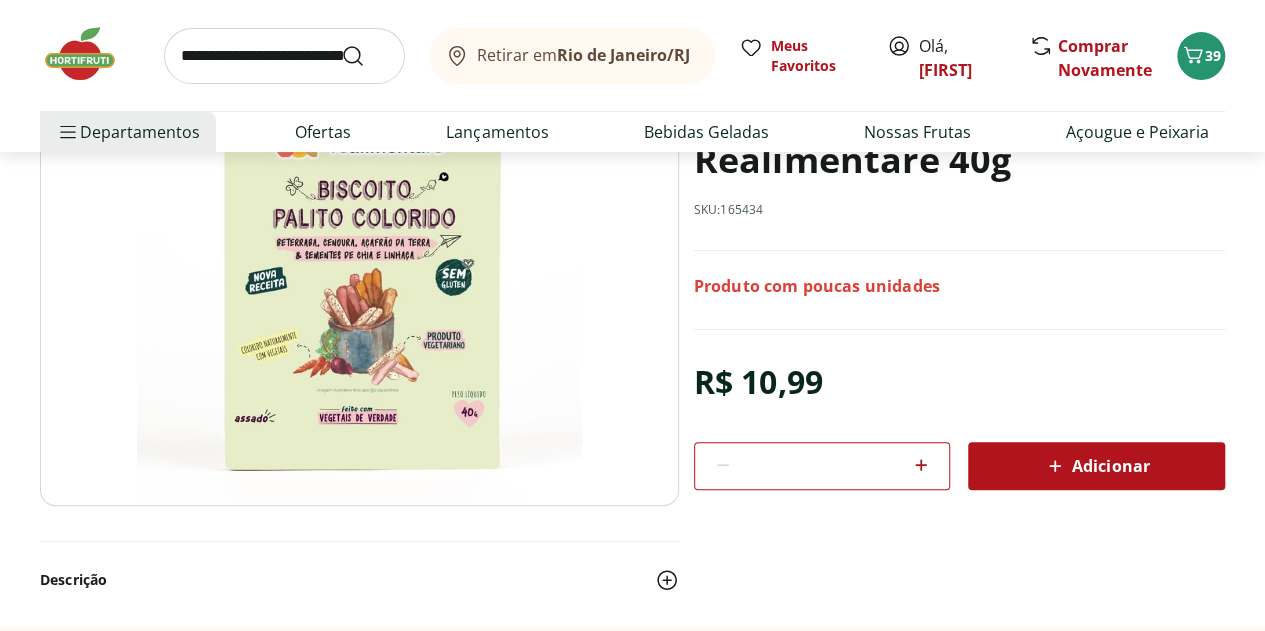 select on "**********" 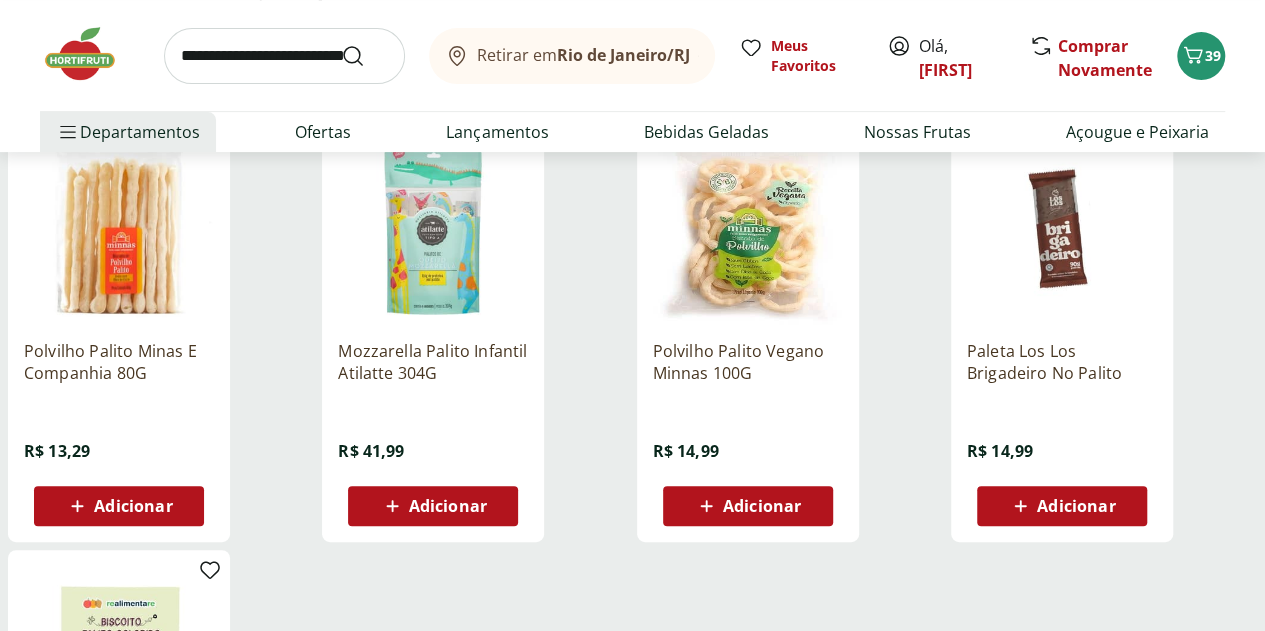 scroll, scrollTop: 200, scrollLeft: 0, axis: vertical 